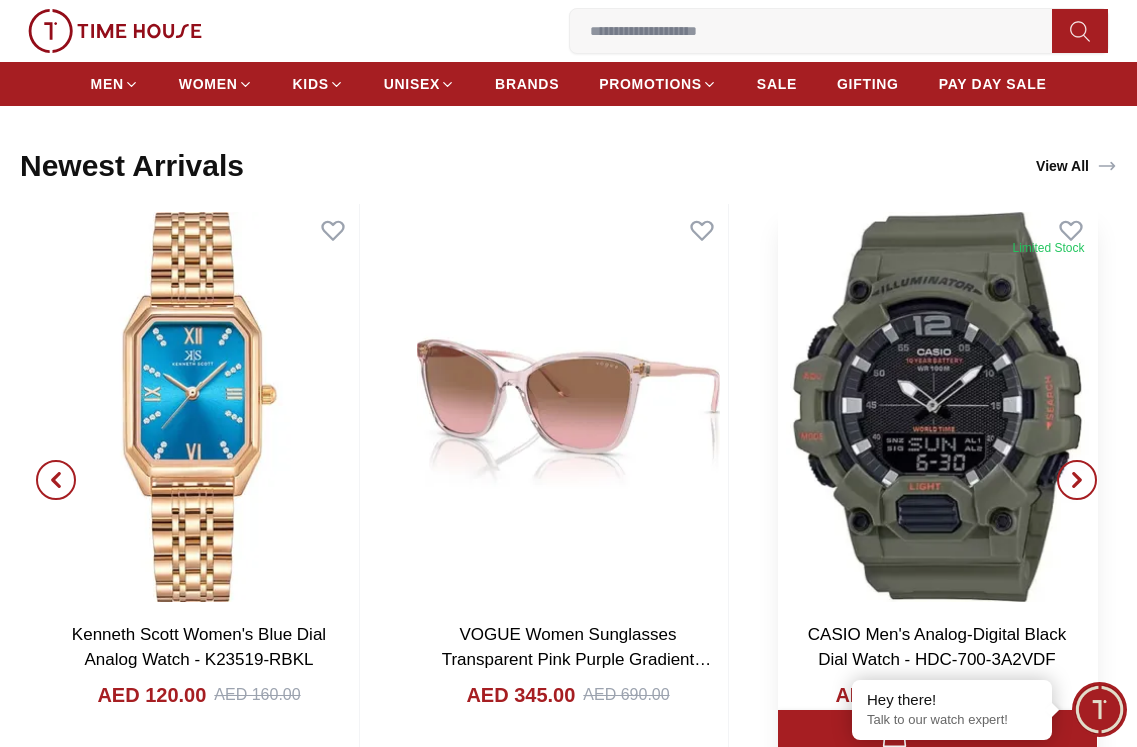 scroll, scrollTop: 1900, scrollLeft: 0, axis: vertical 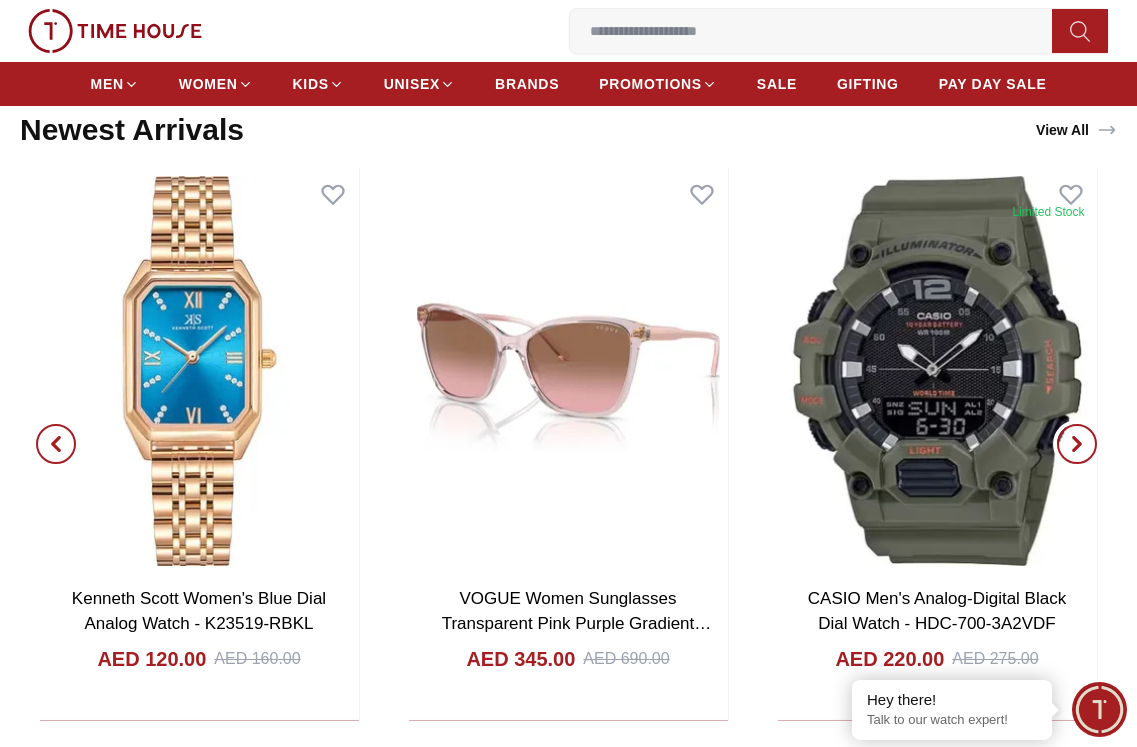 click 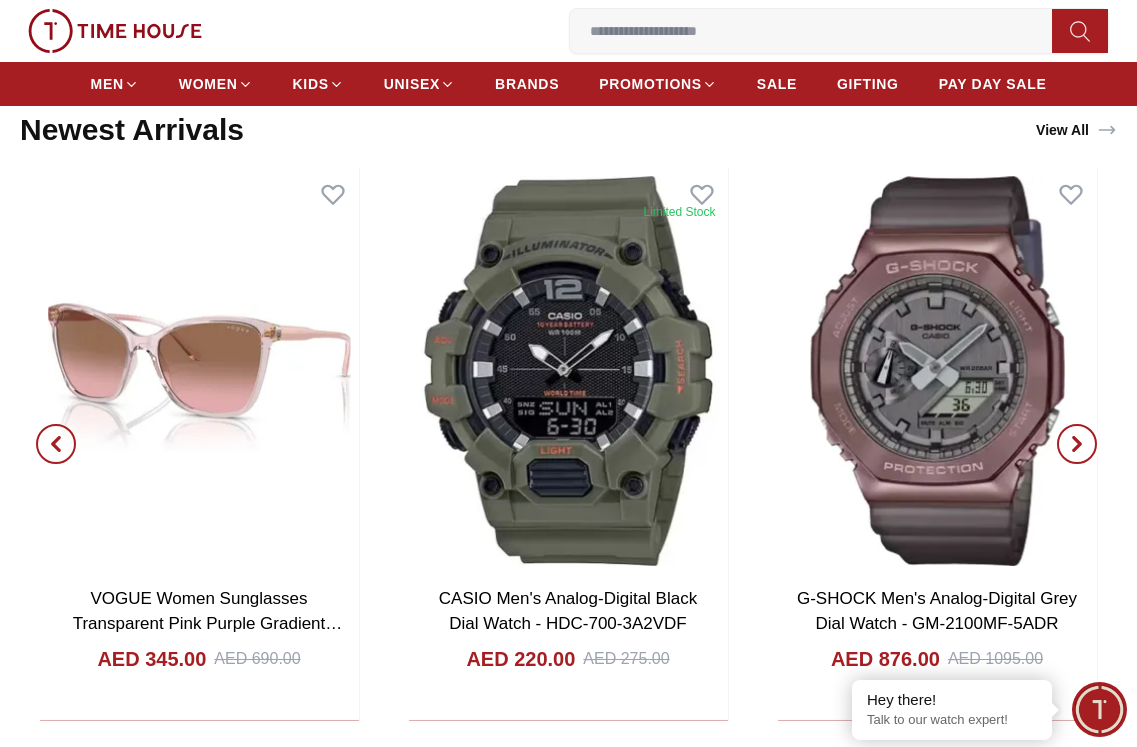 click 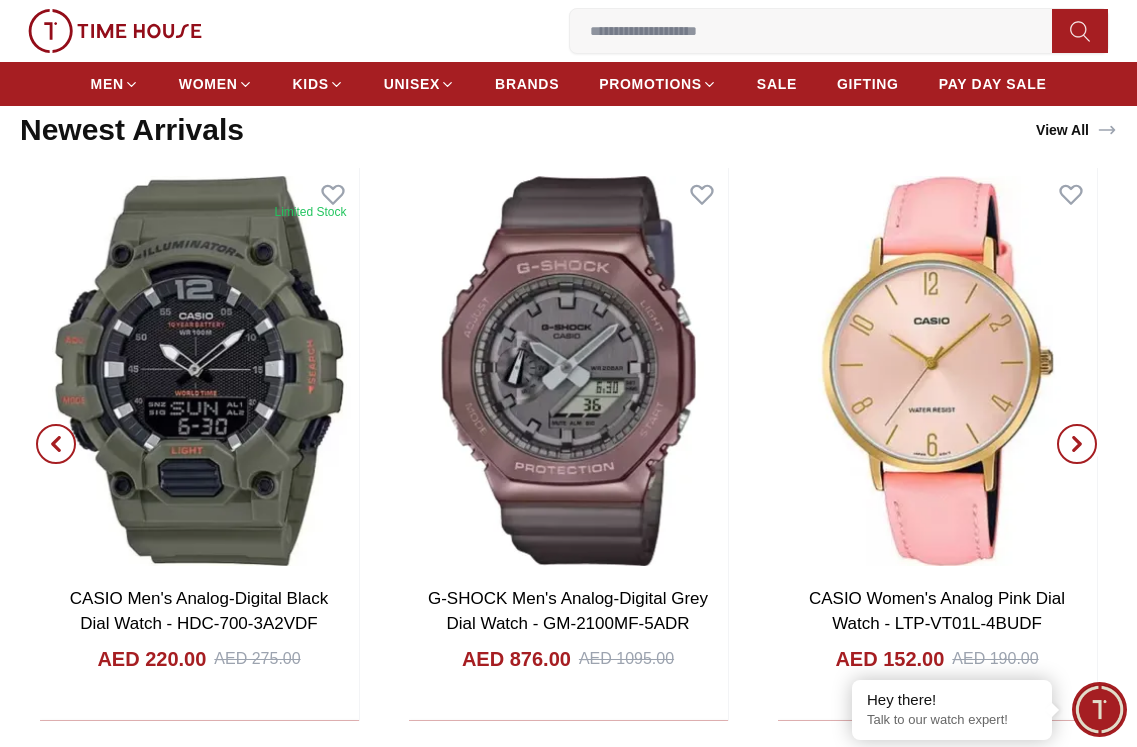 click 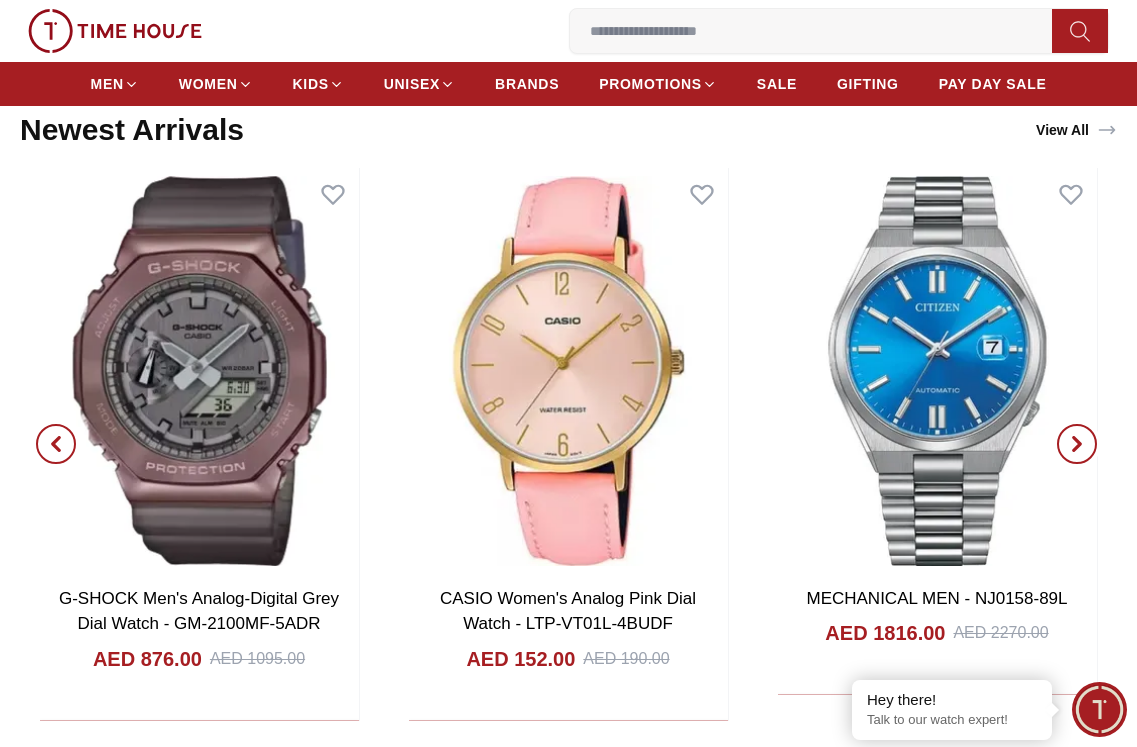 click 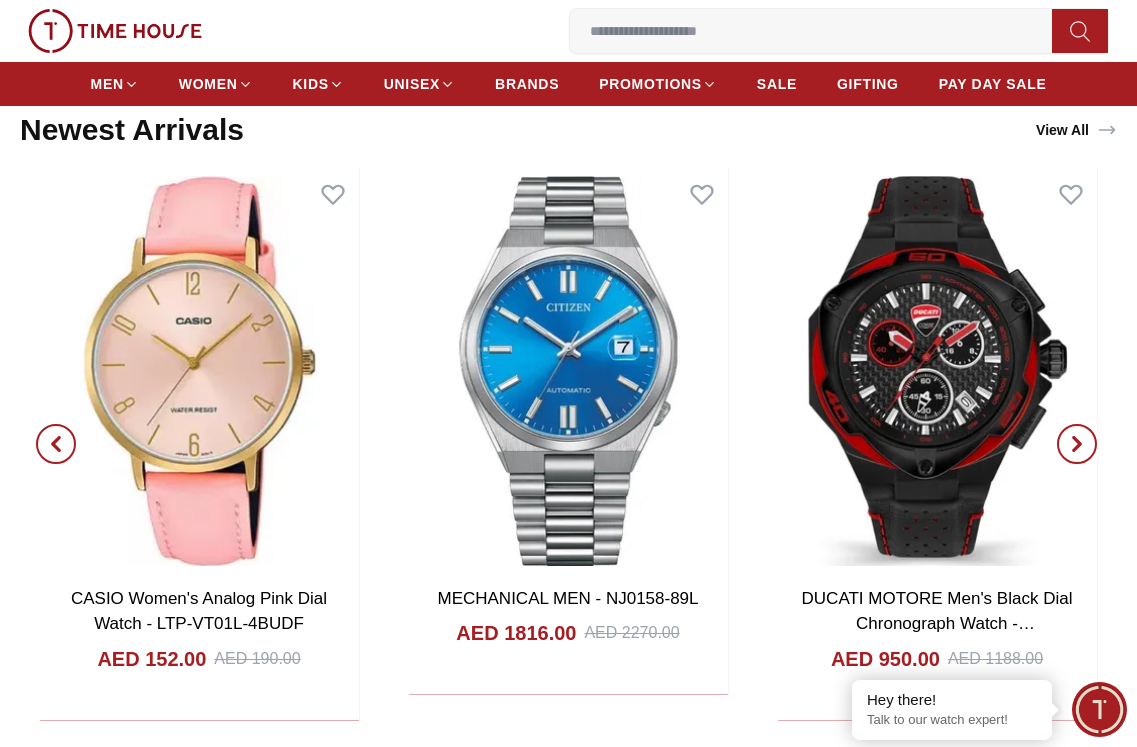click 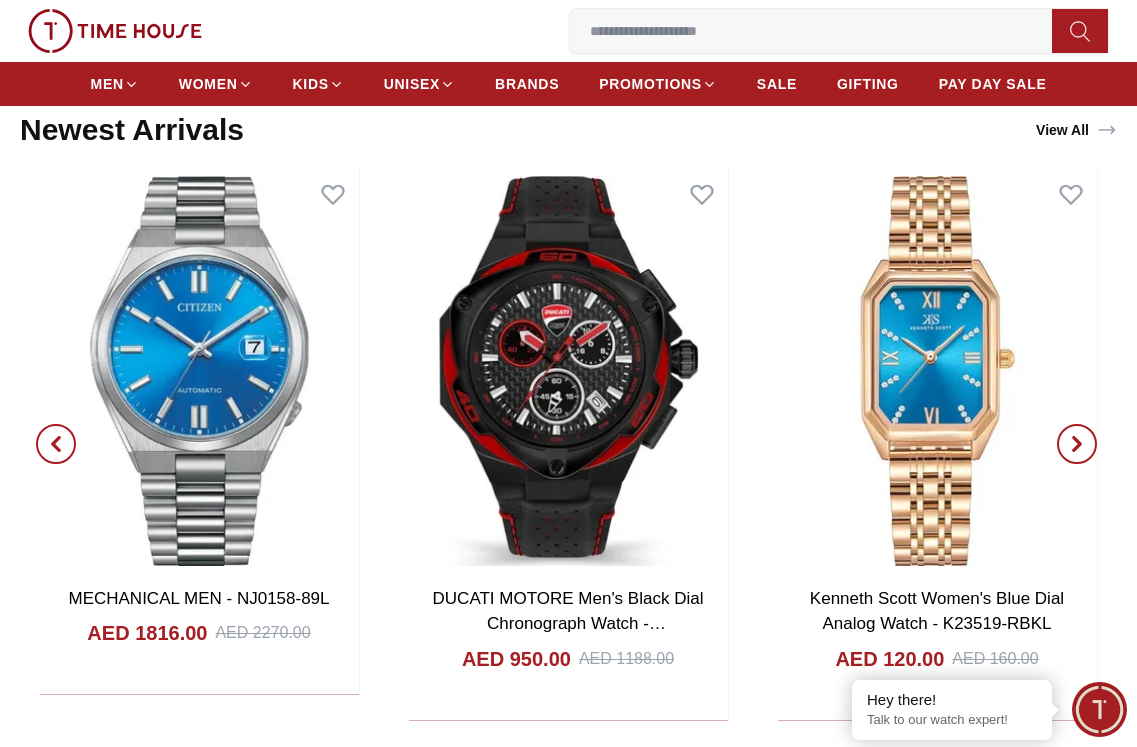 click 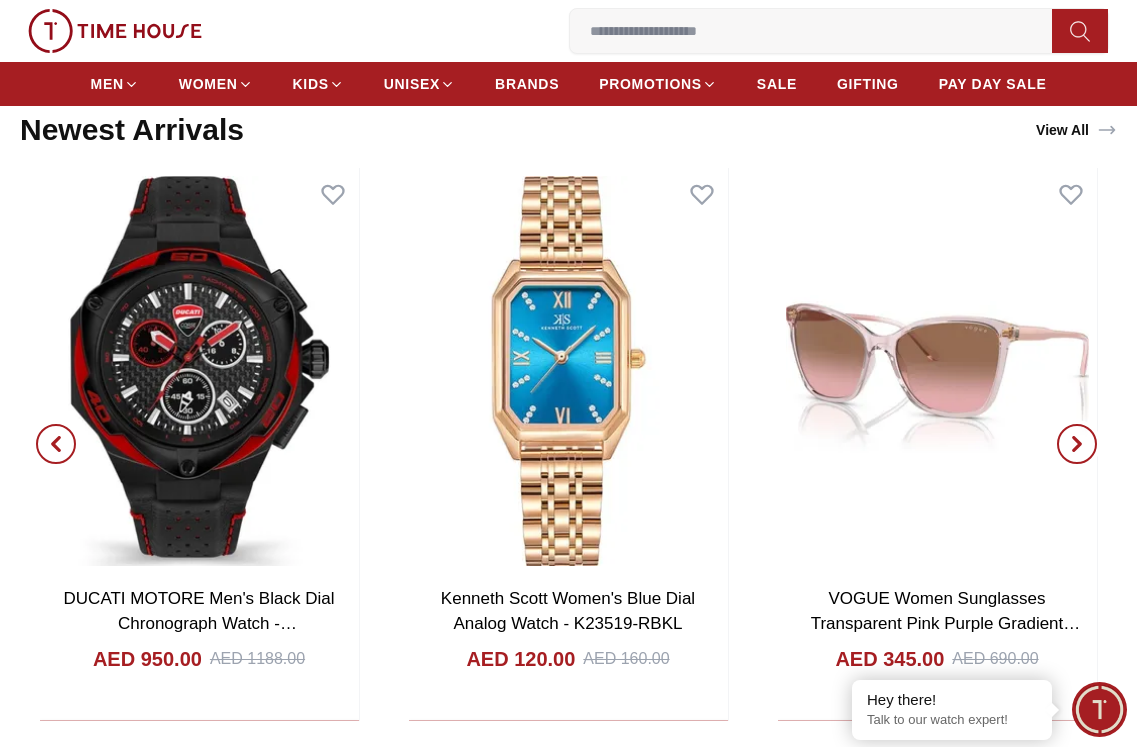 click 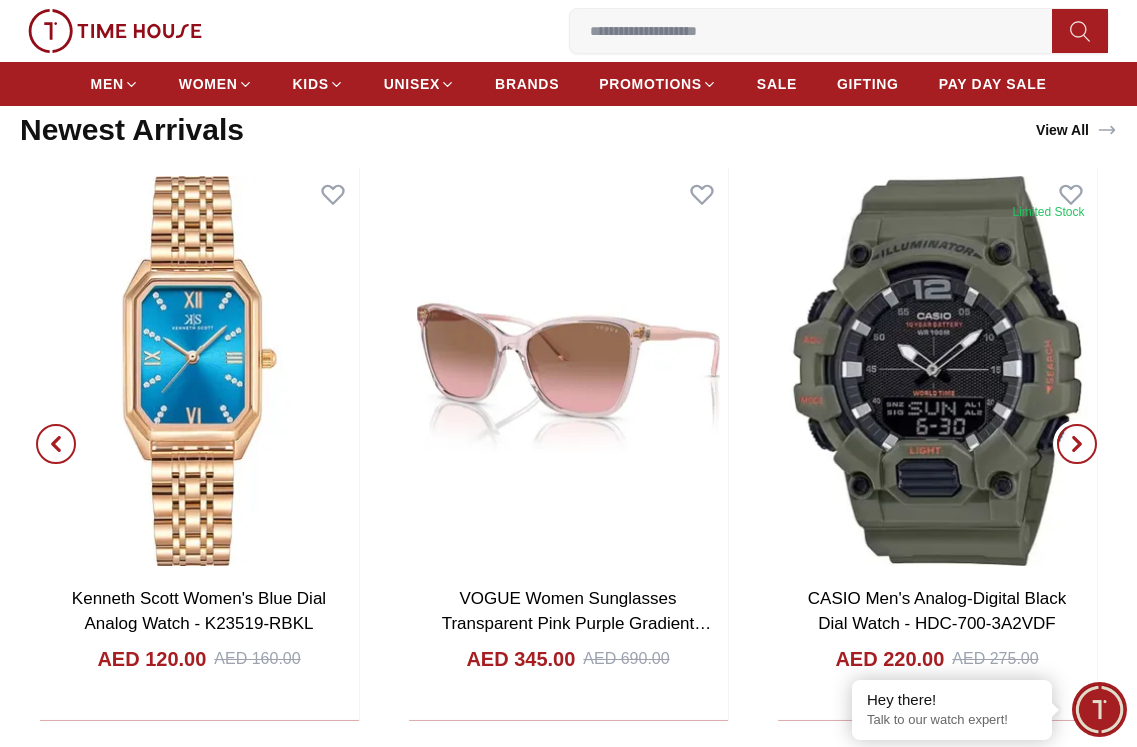 click 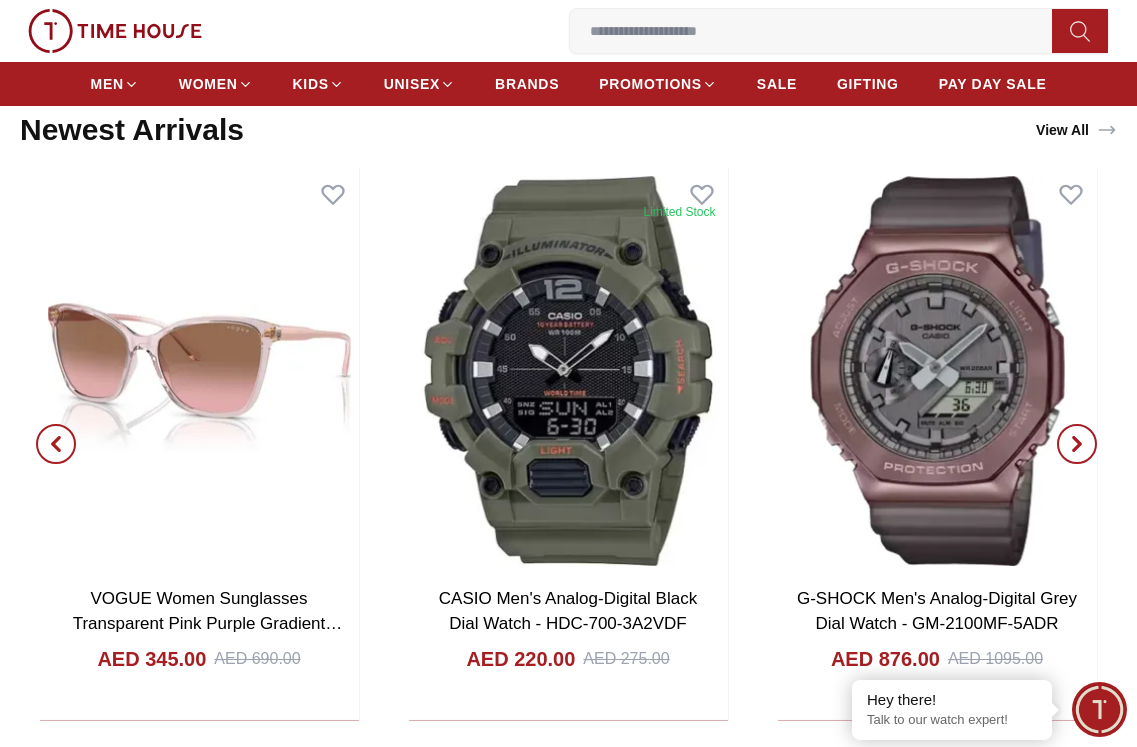 click 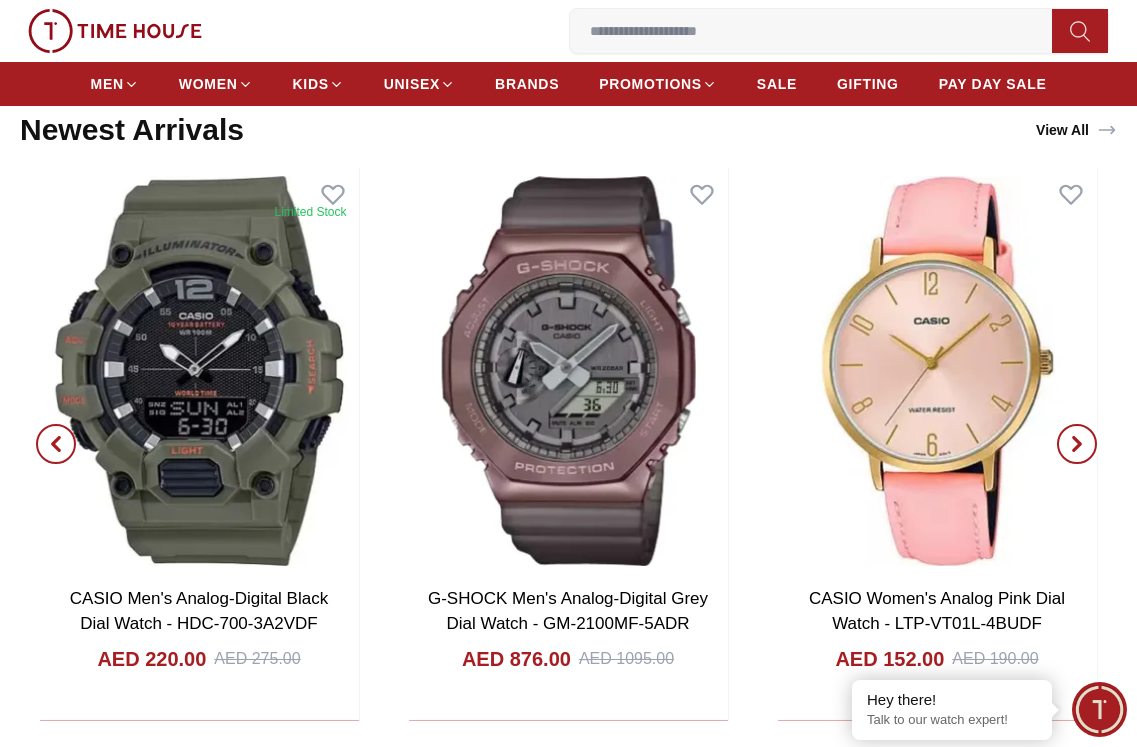 click 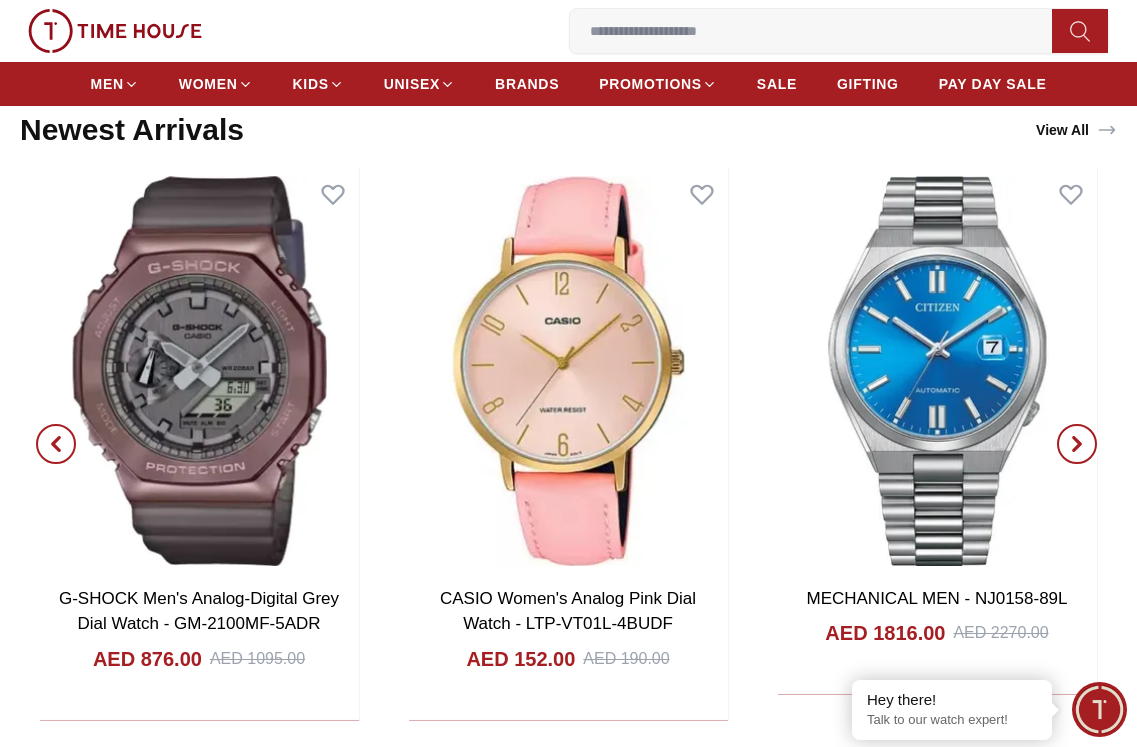 click 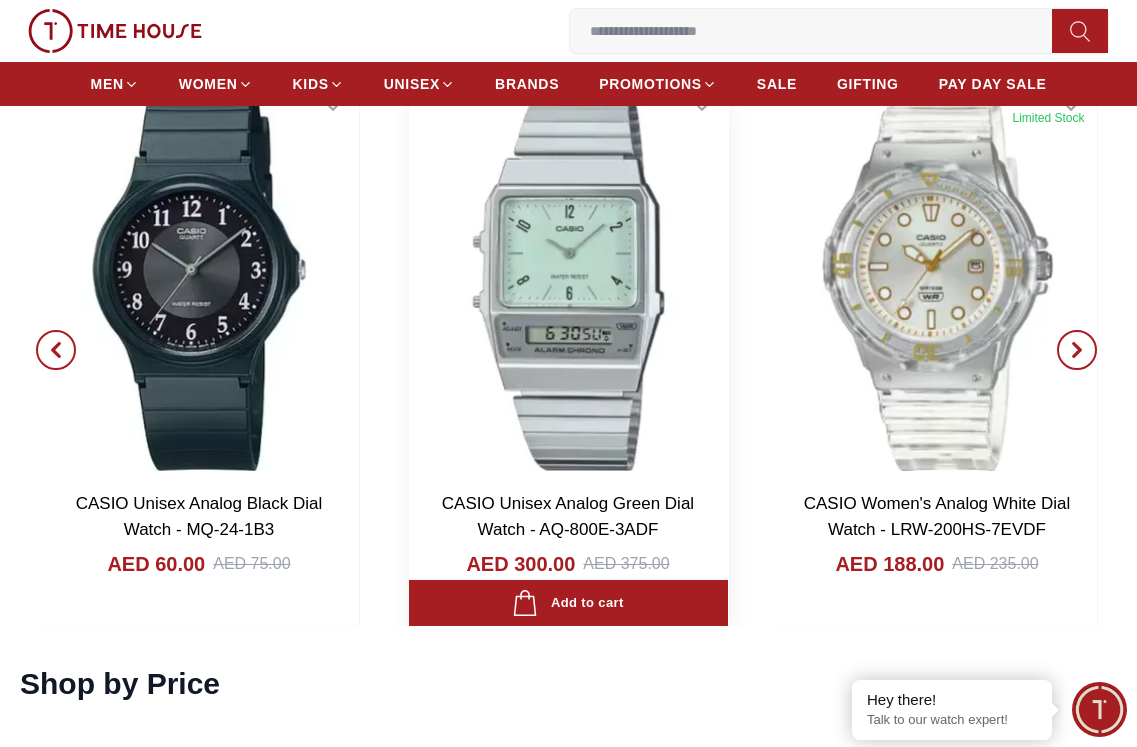 scroll, scrollTop: 3200, scrollLeft: 0, axis: vertical 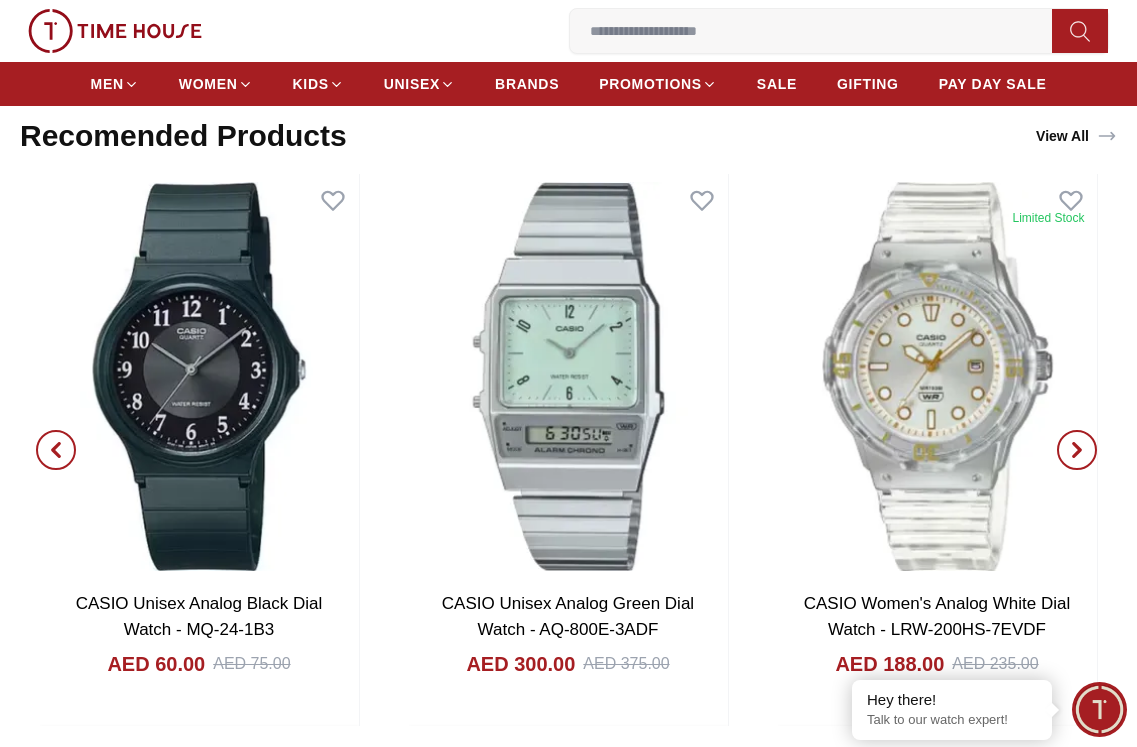 click 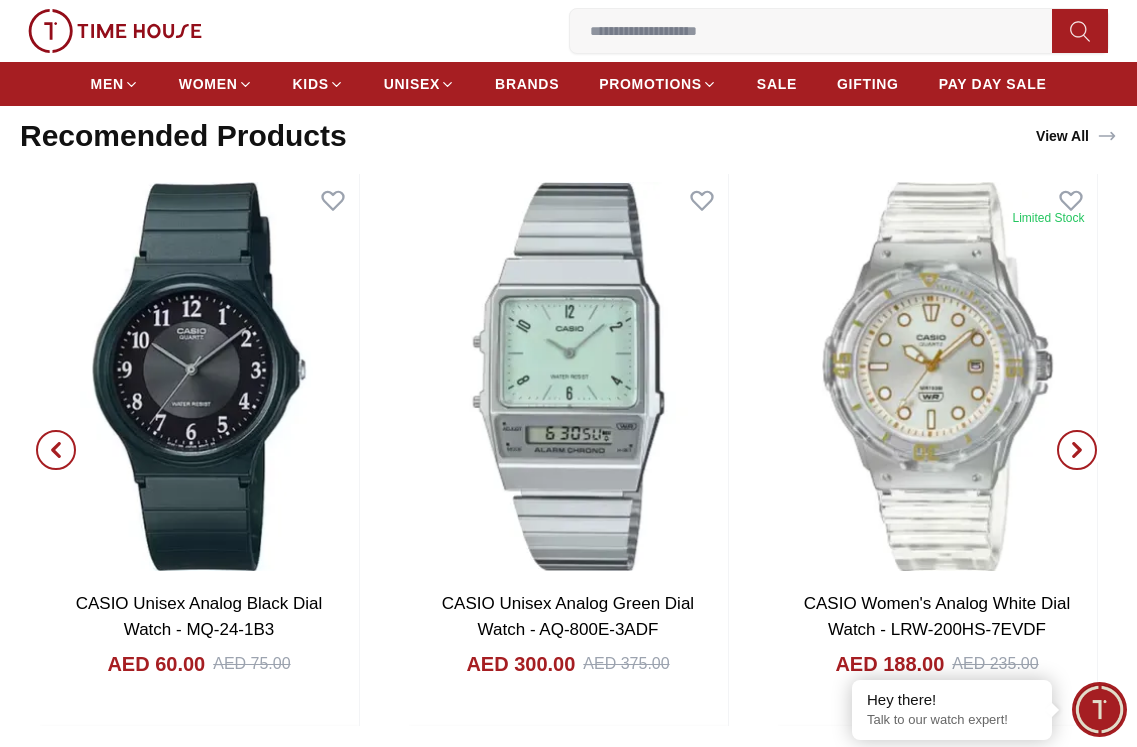 click 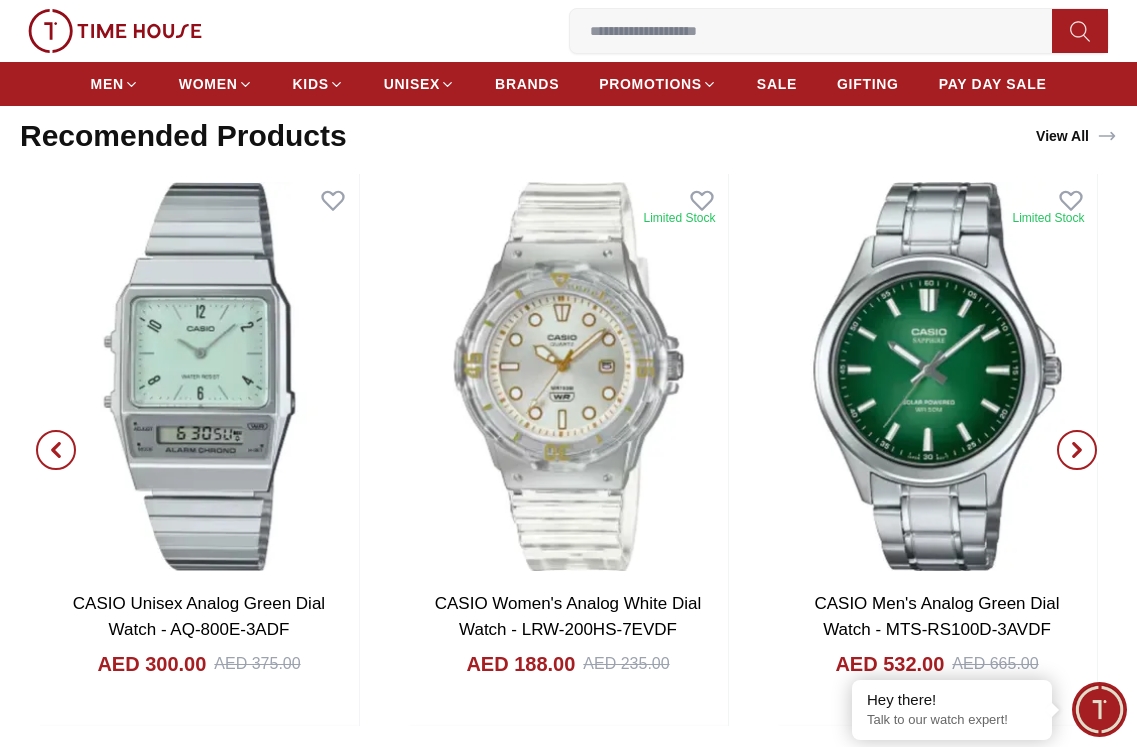 click 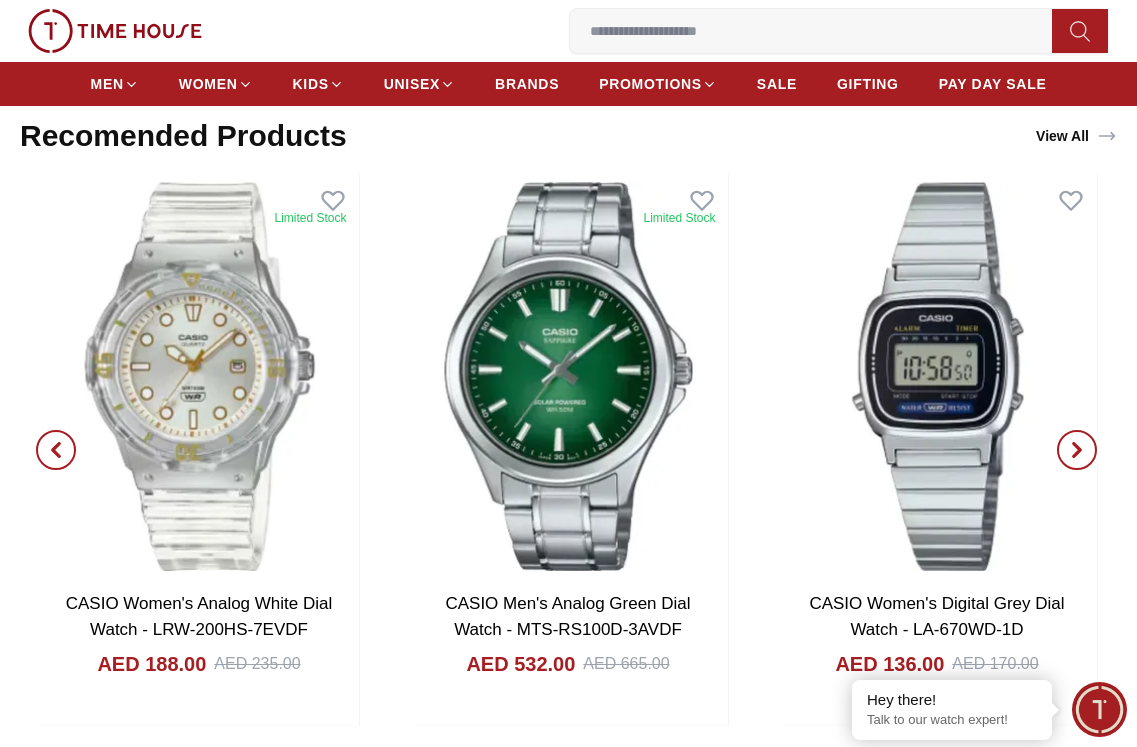 click 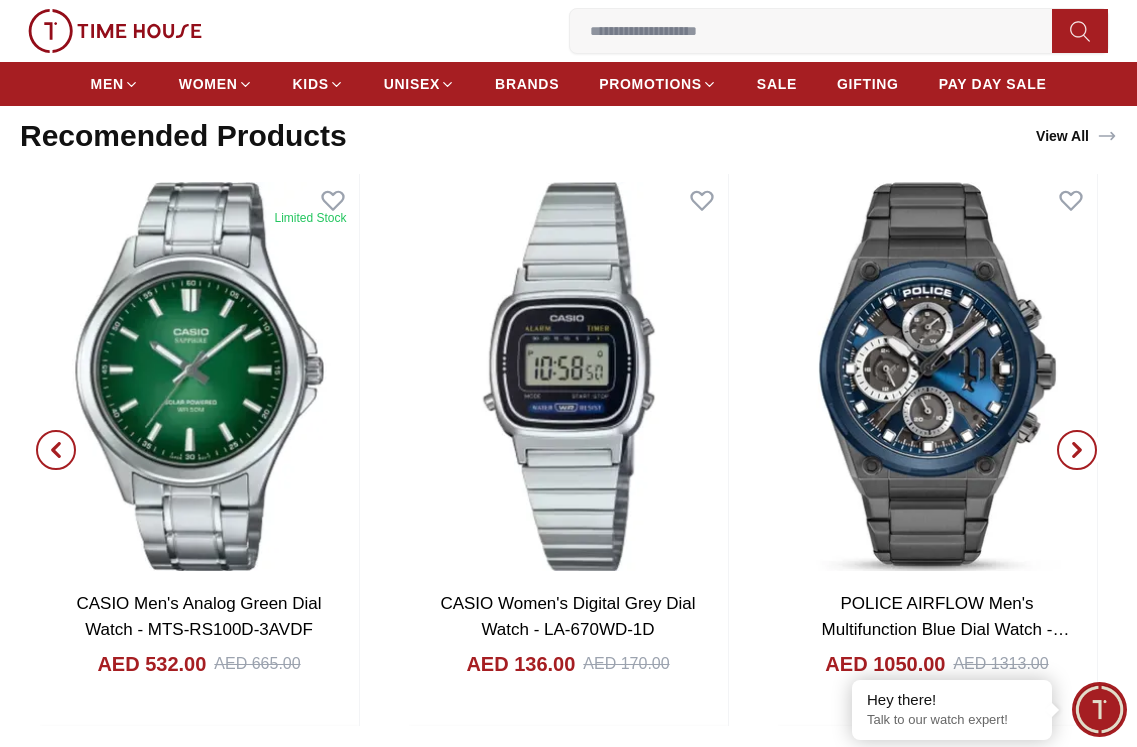 click 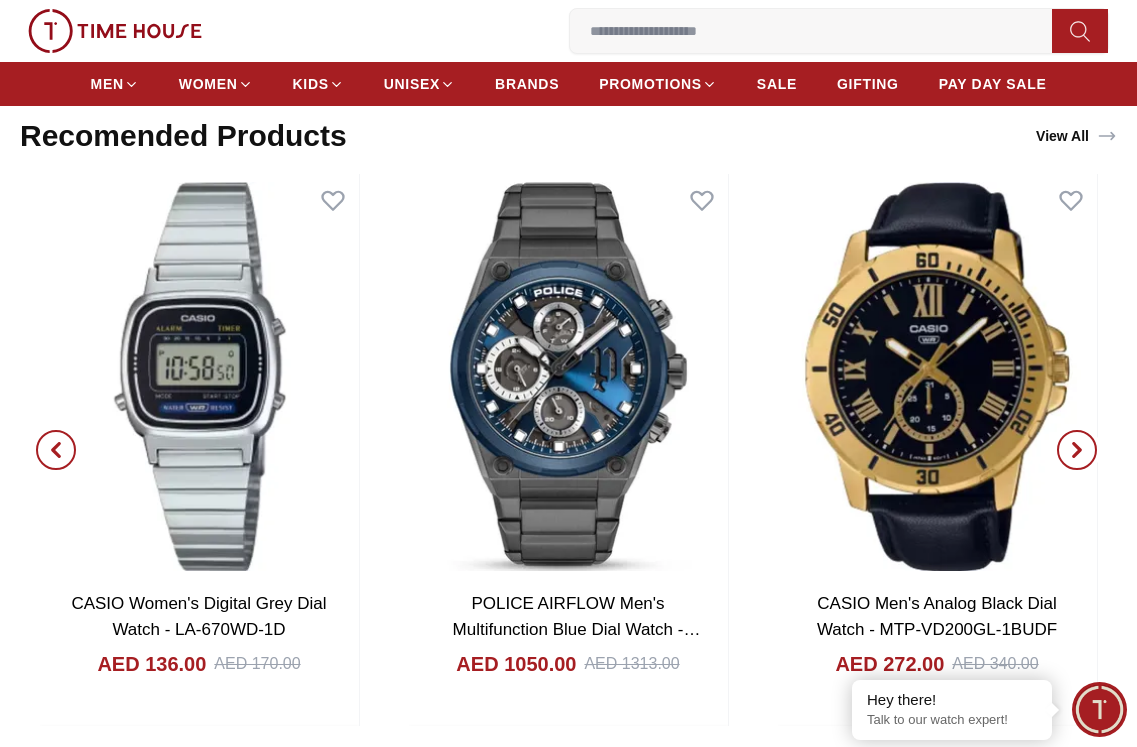 click 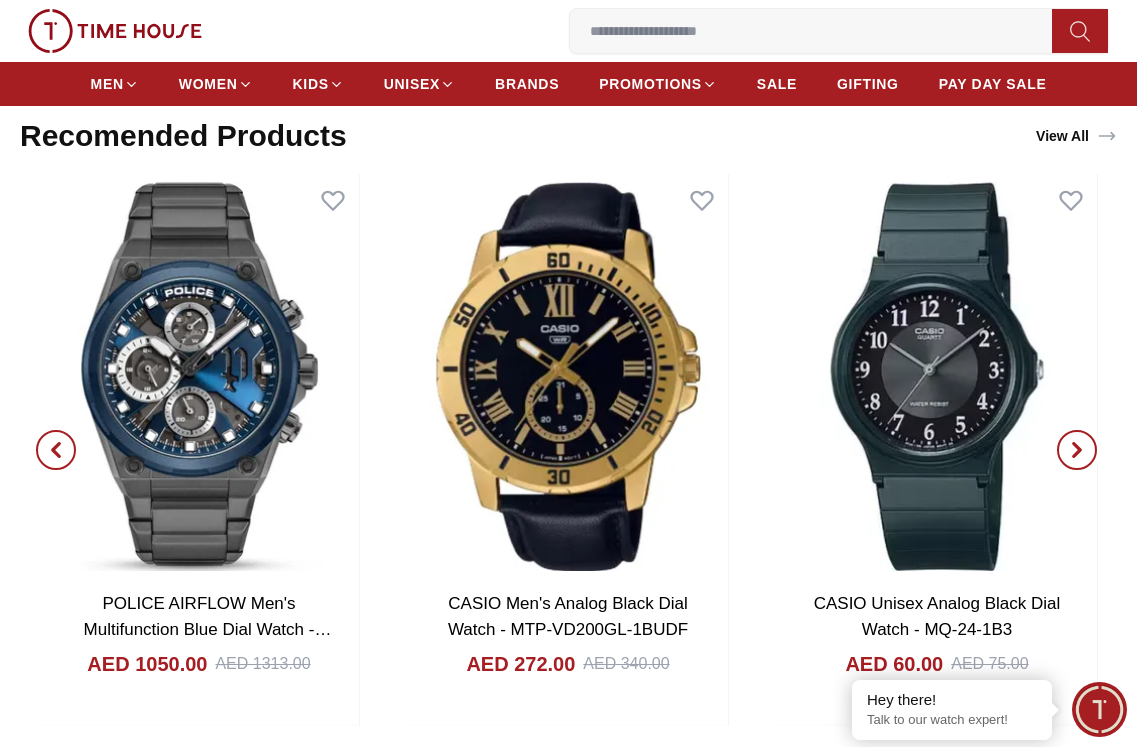 click 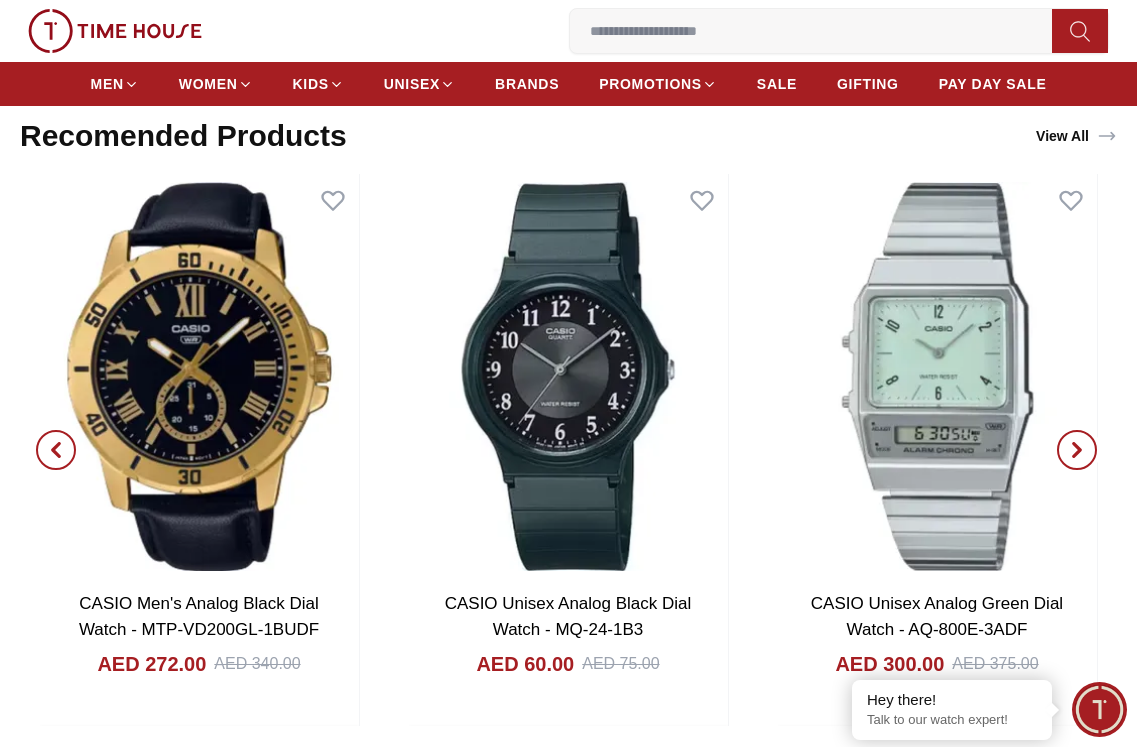 click 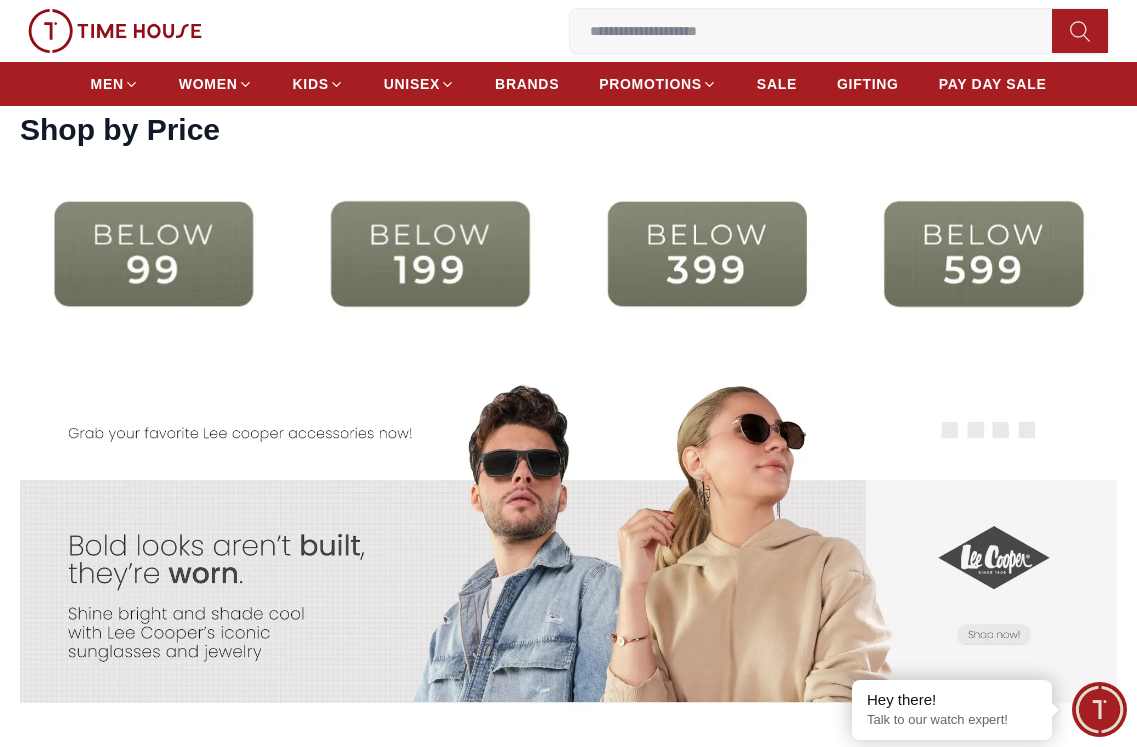 scroll, scrollTop: 3819, scrollLeft: 0, axis: vertical 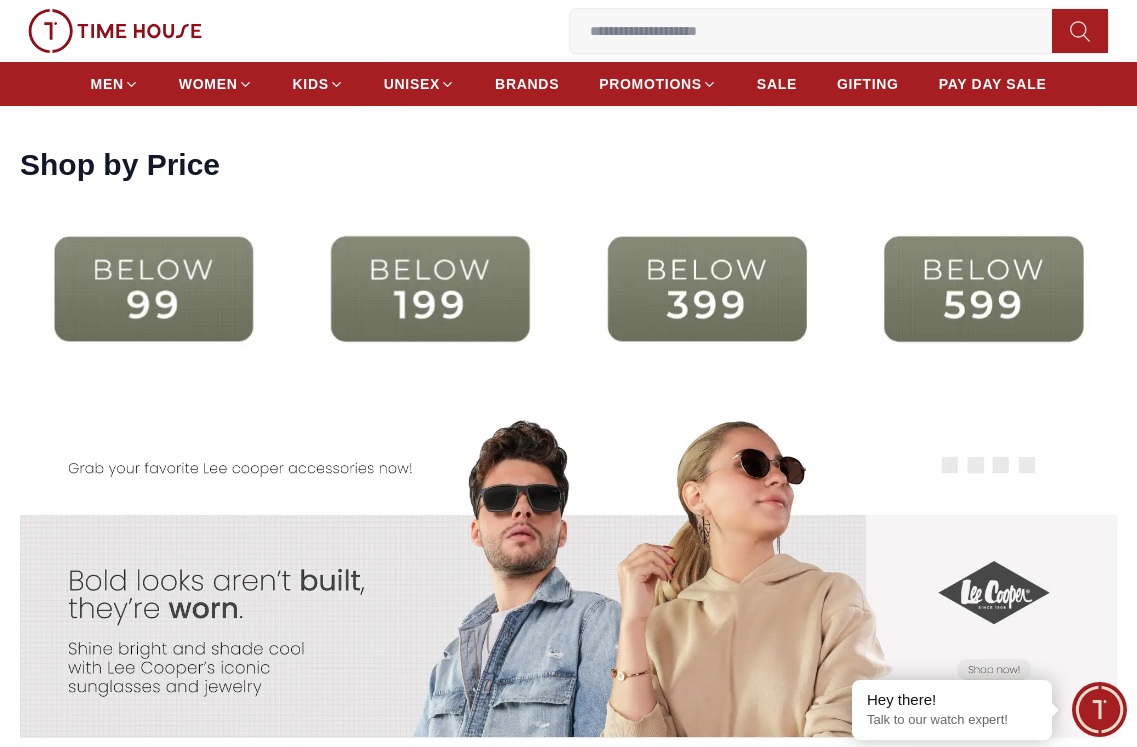 click at bounding box center (153, 288) 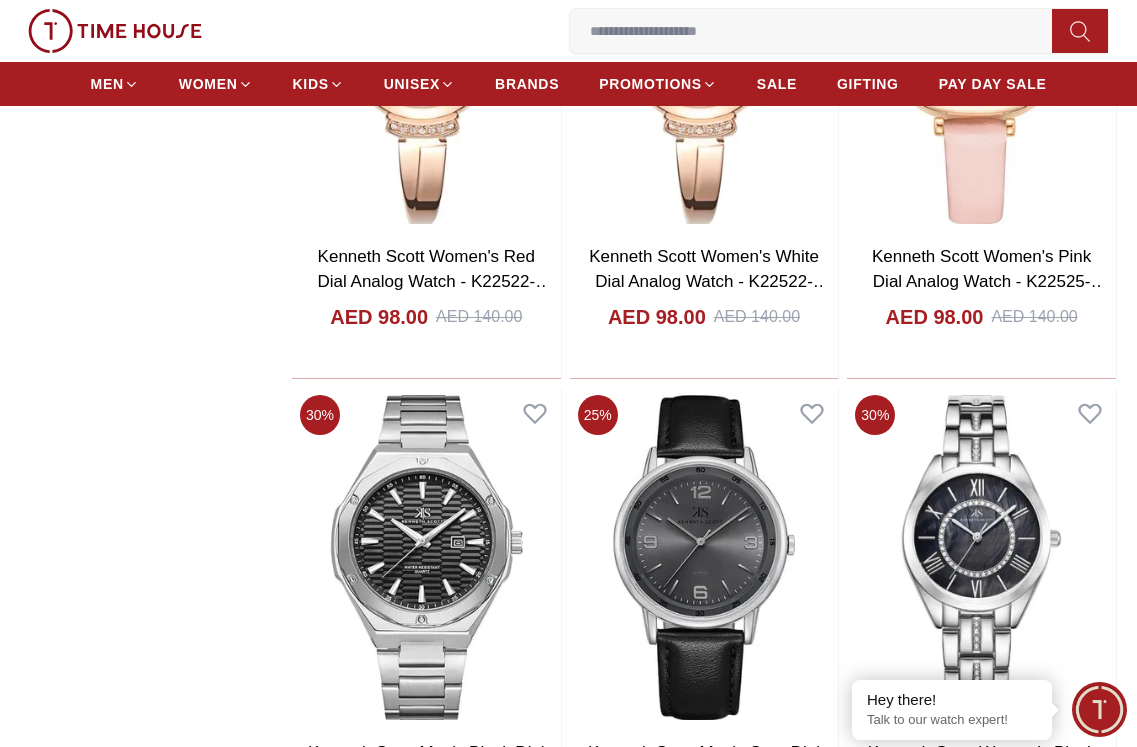 scroll, scrollTop: 2700, scrollLeft: 0, axis: vertical 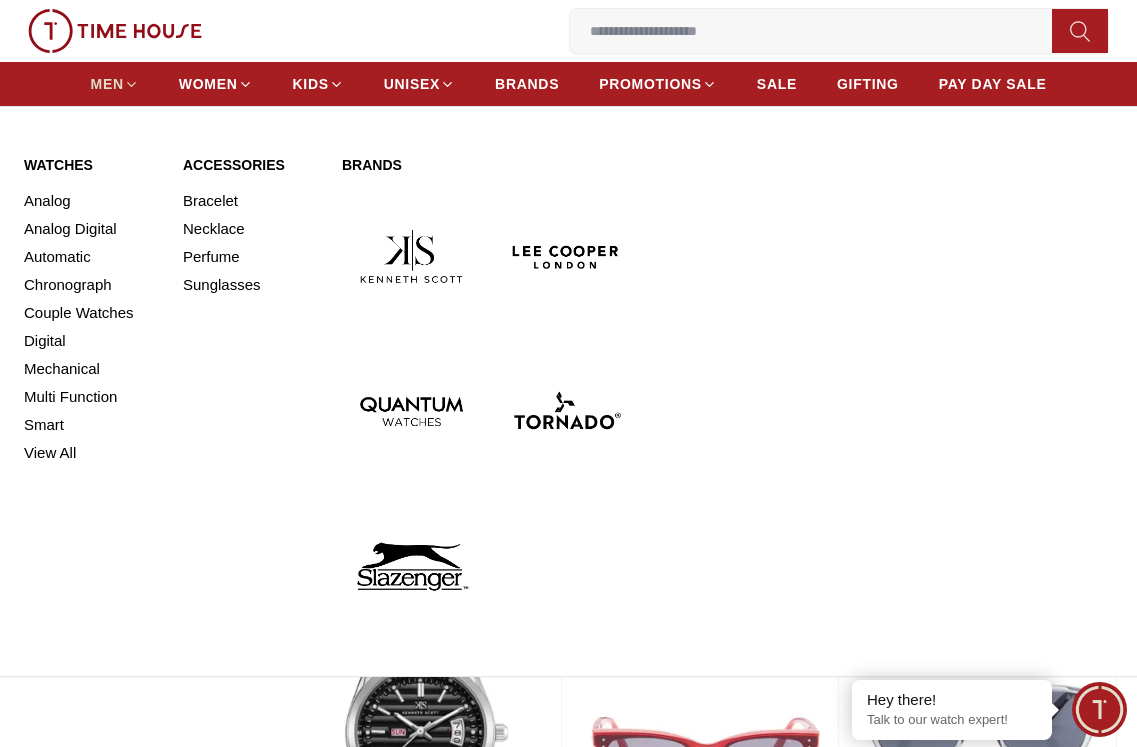 click on "MEN" at bounding box center [107, 84] 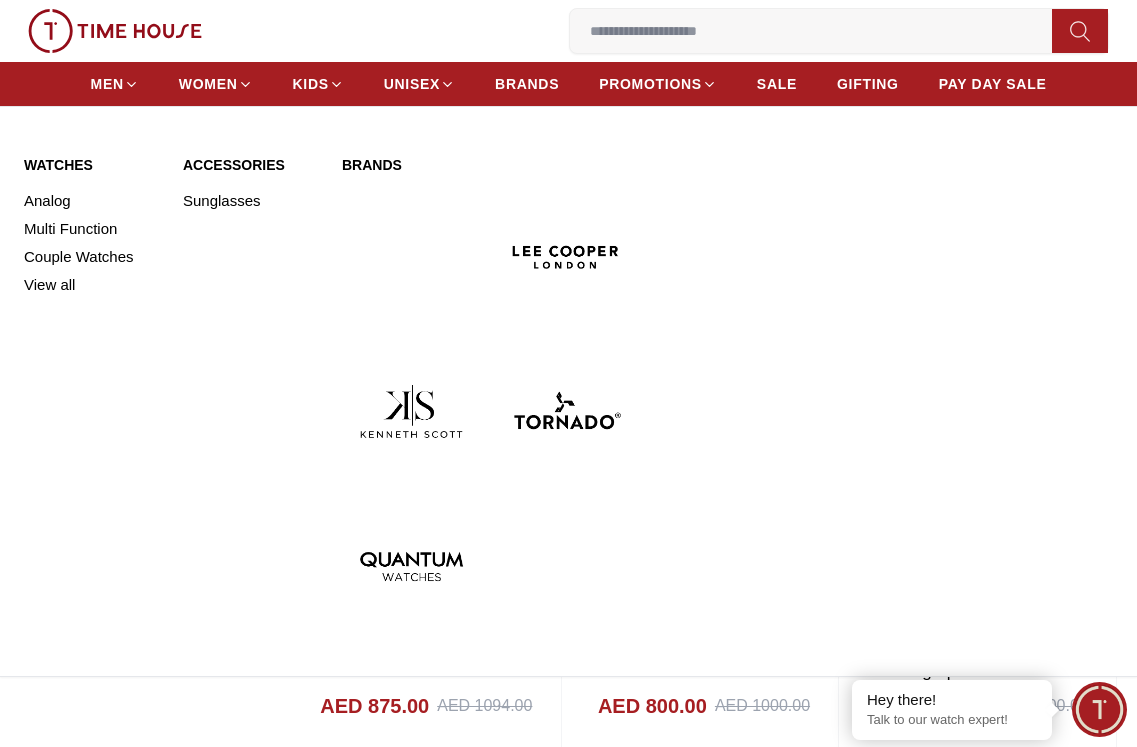 scroll, scrollTop: 2000, scrollLeft: 0, axis: vertical 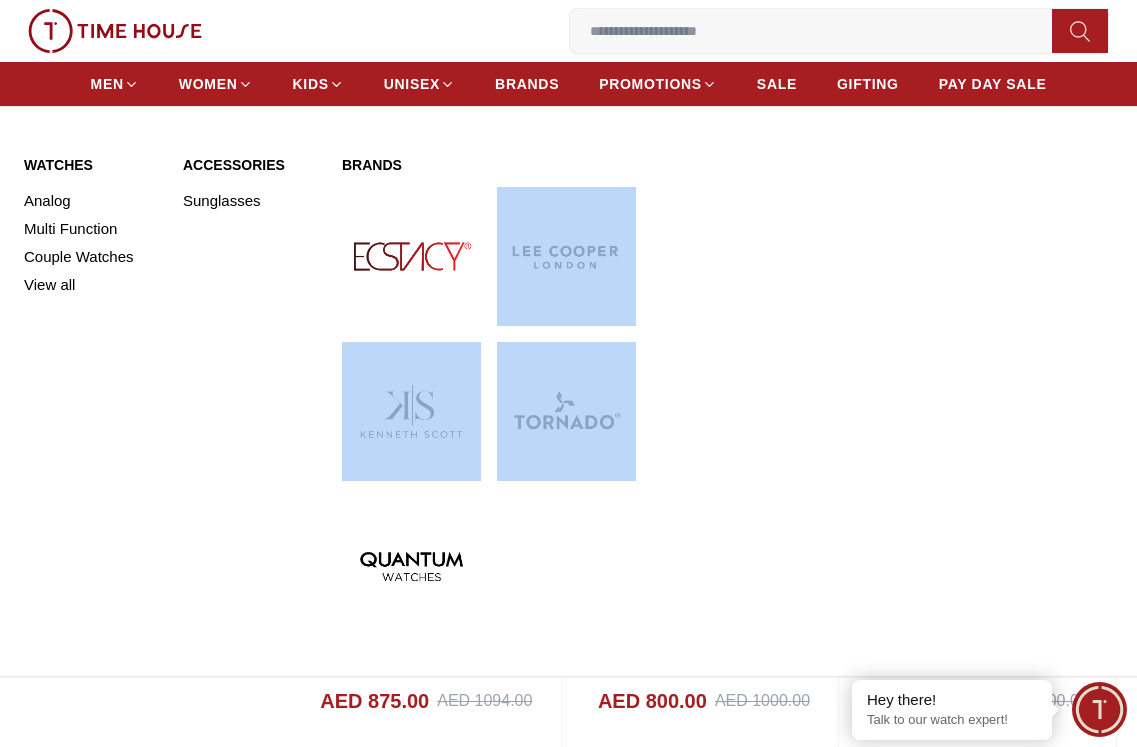 drag, startPoint x: 1032, startPoint y: 317, endPoint x: 945, endPoint y: 394, distance: 116.18089 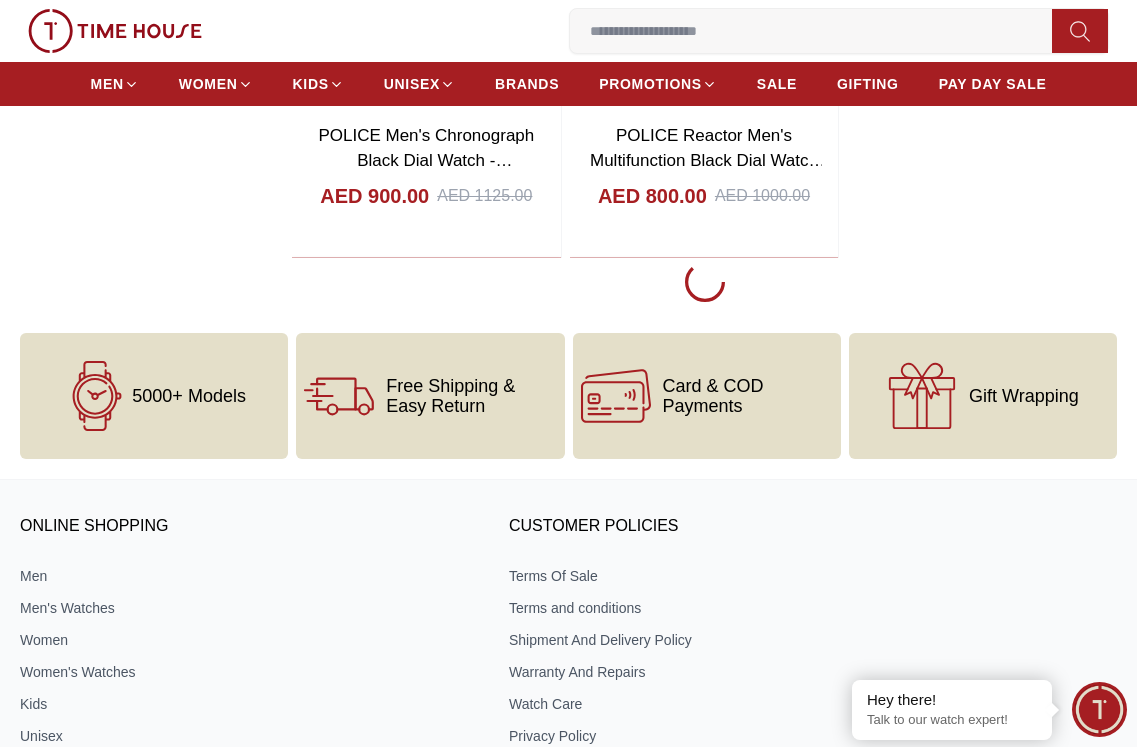 scroll, scrollTop: 3500, scrollLeft: 0, axis: vertical 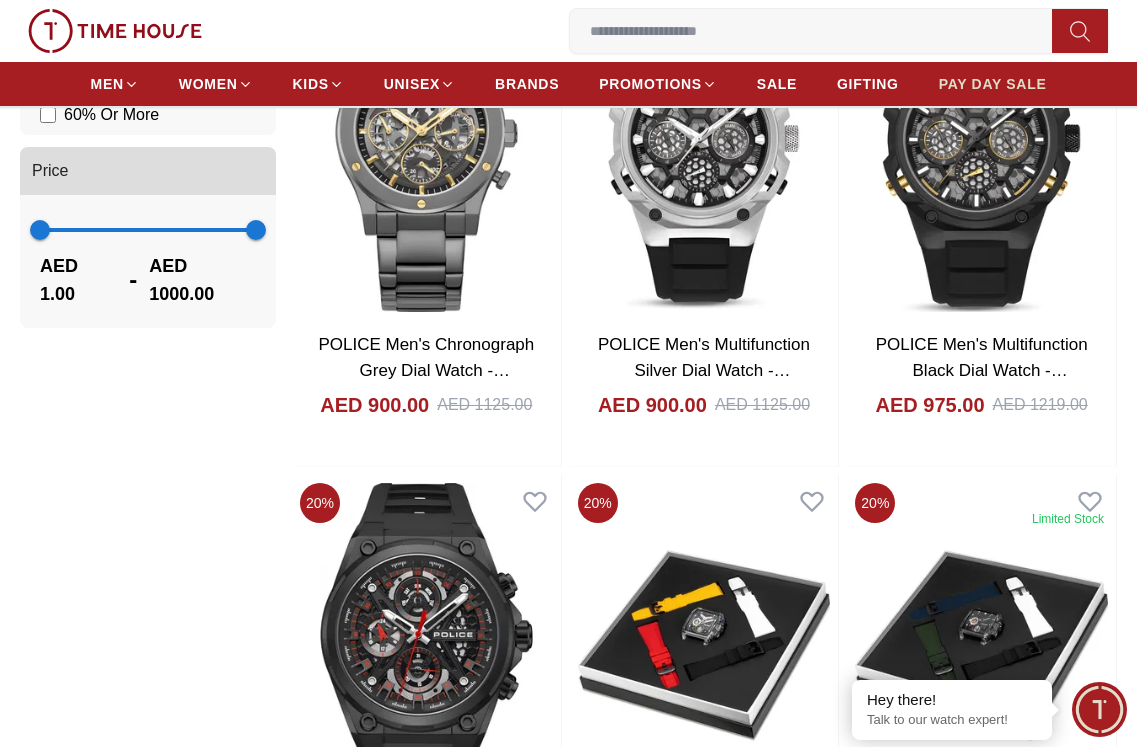 click on "PAY DAY SALE" at bounding box center (993, 84) 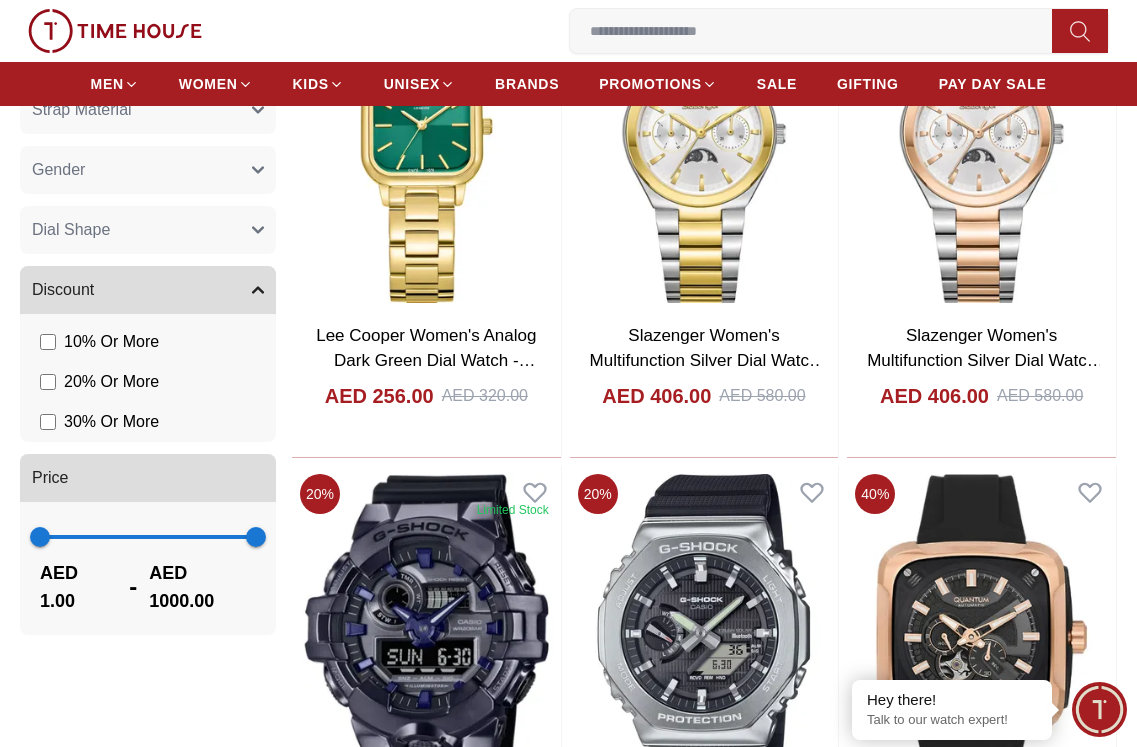 scroll, scrollTop: 1900, scrollLeft: 0, axis: vertical 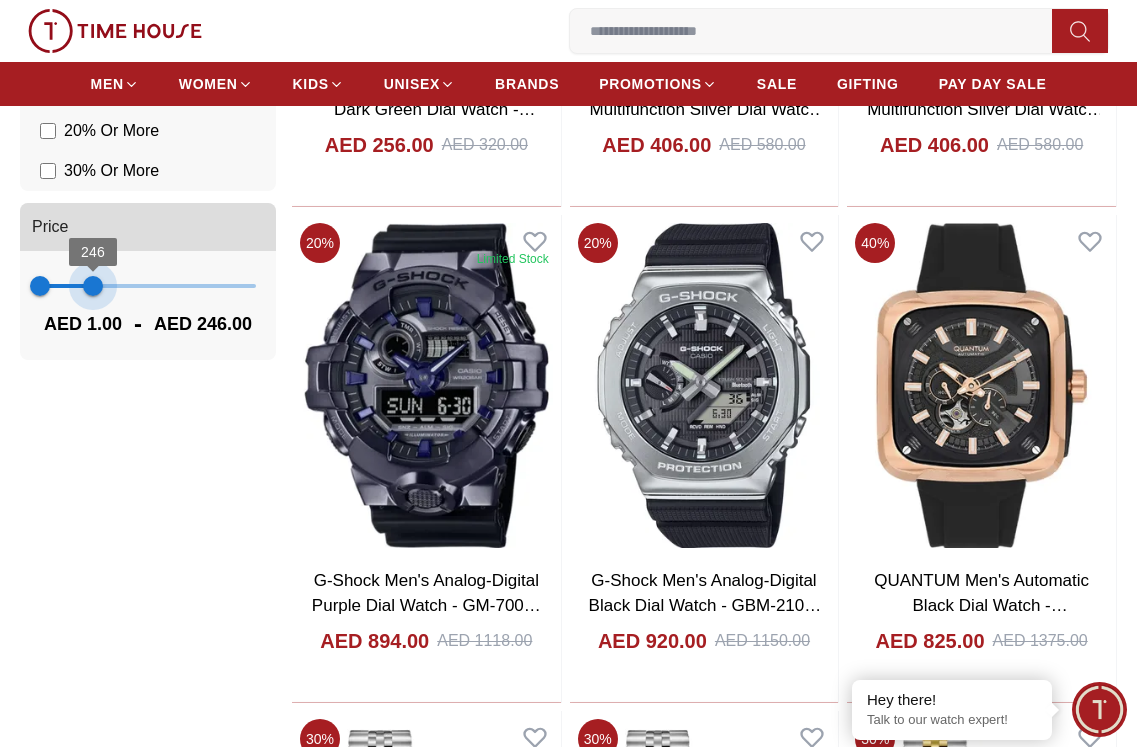 type on "***" 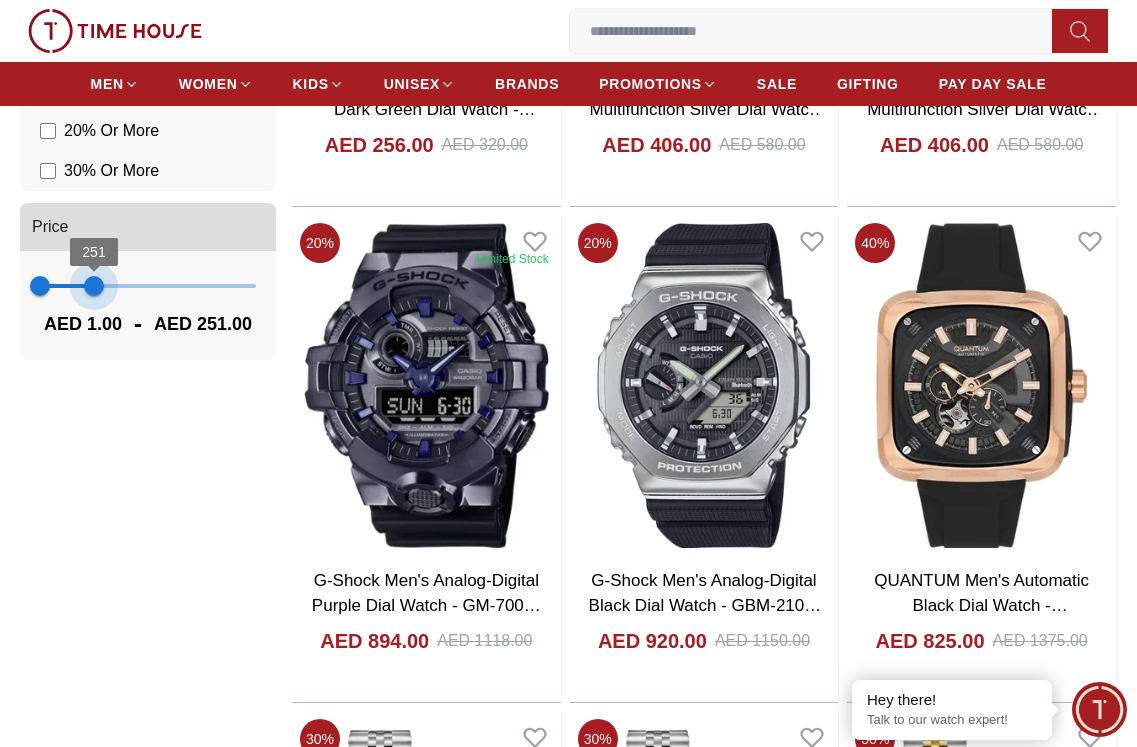 drag, startPoint x: 253, startPoint y: 280, endPoint x: 94, endPoint y: 306, distance: 161.11176 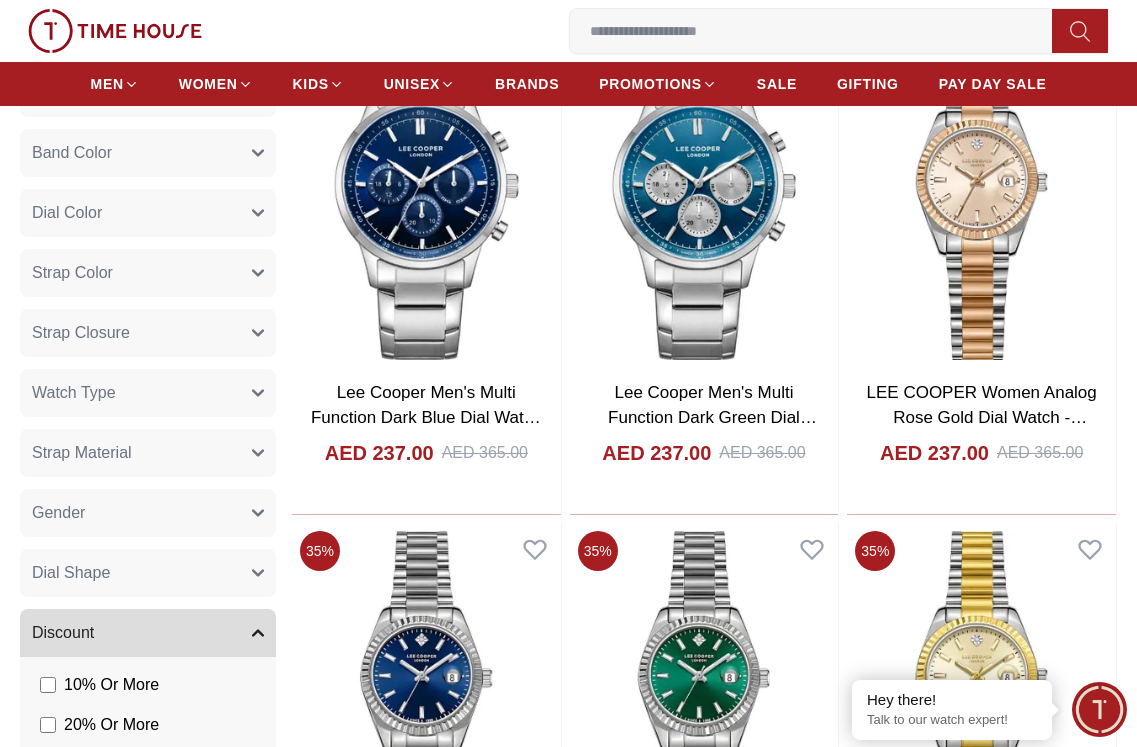scroll, scrollTop: 1100, scrollLeft: 0, axis: vertical 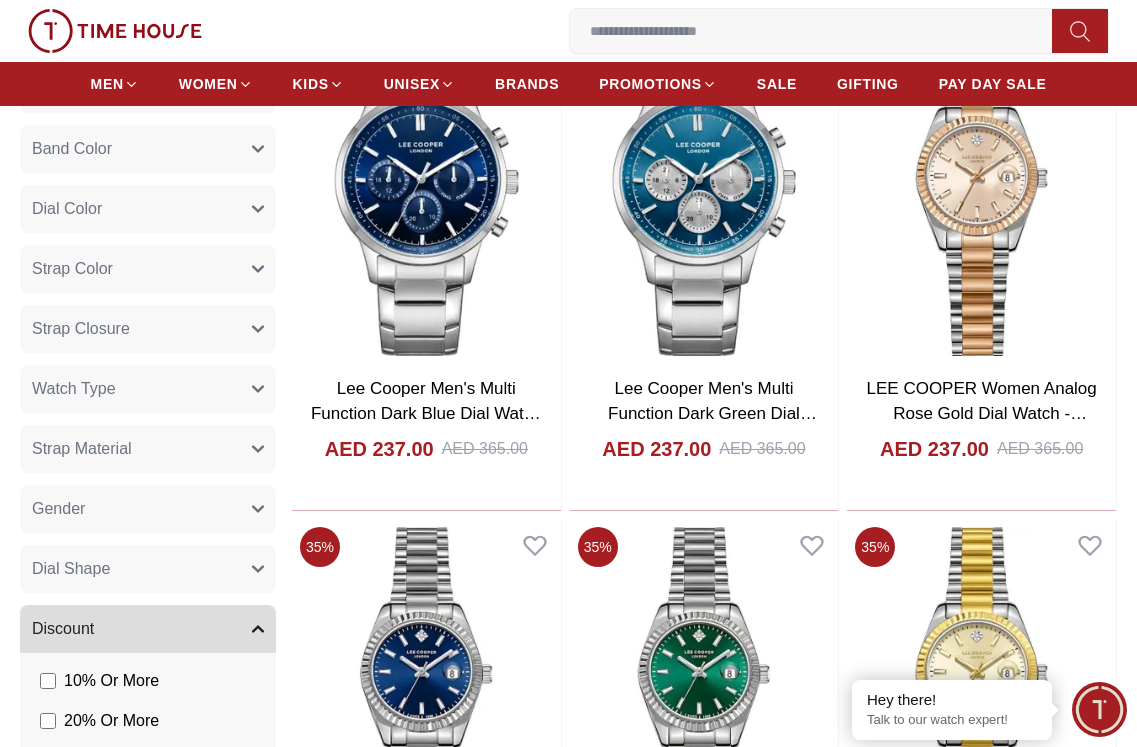 click on "Gender" at bounding box center [148, 509] 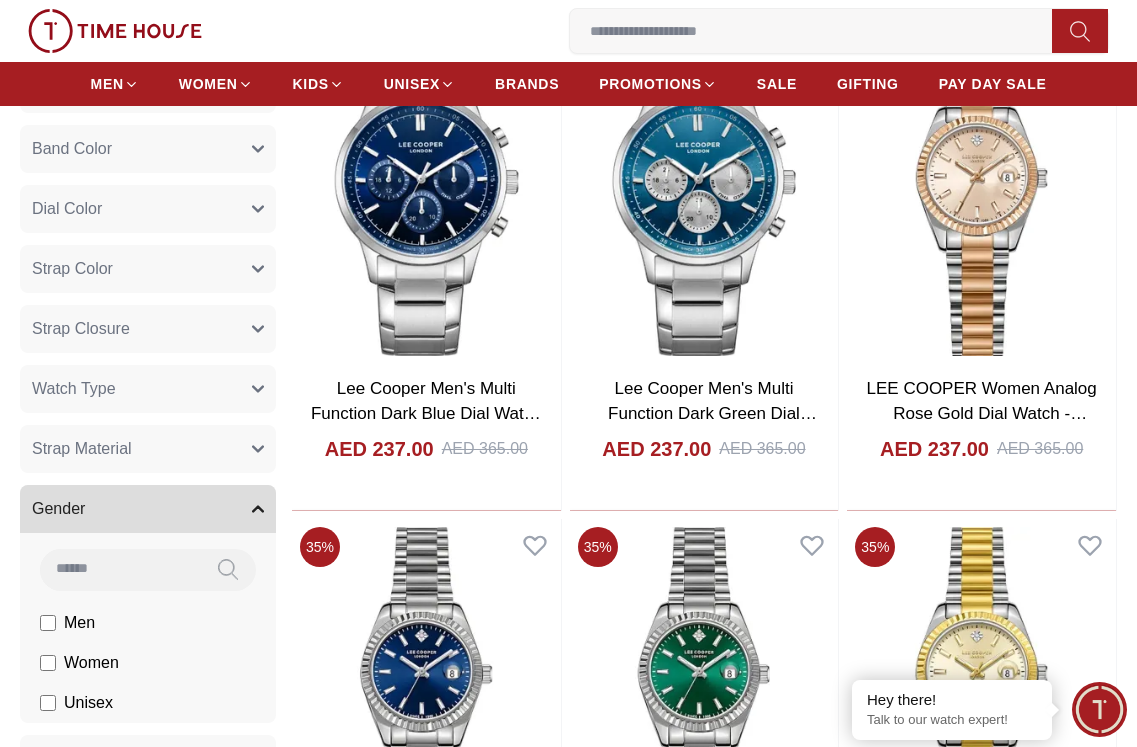 scroll, scrollTop: 1200, scrollLeft: 0, axis: vertical 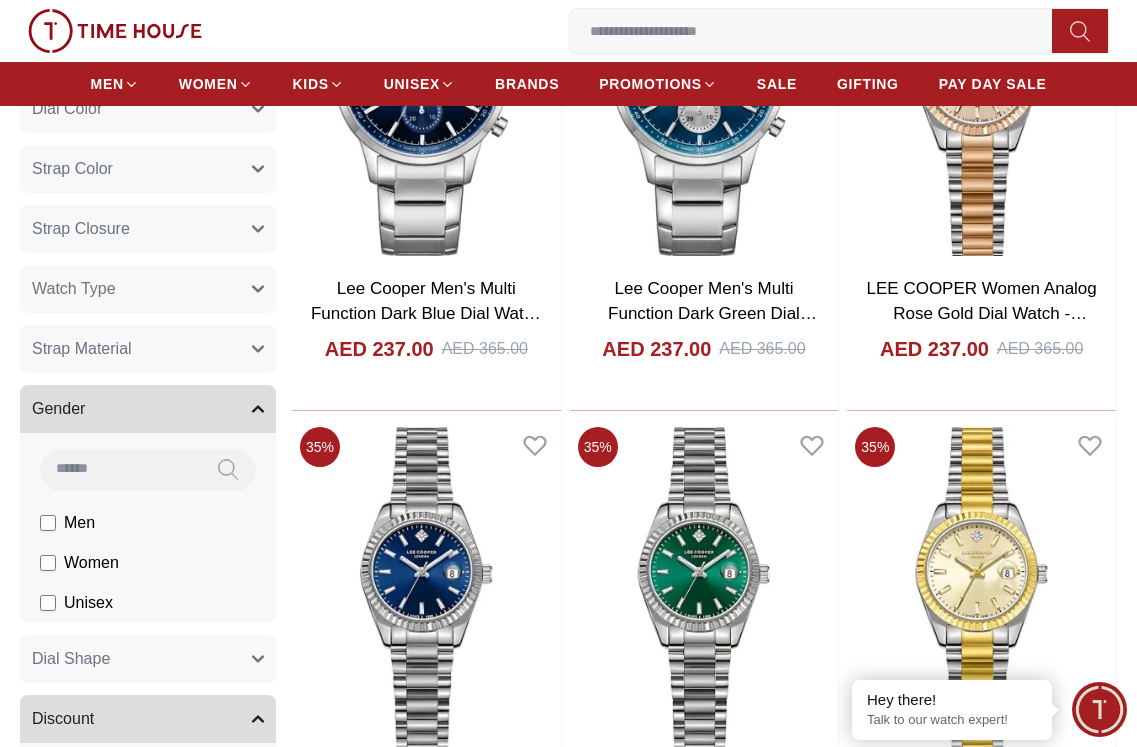 click on "Men" at bounding box center (106, -447) 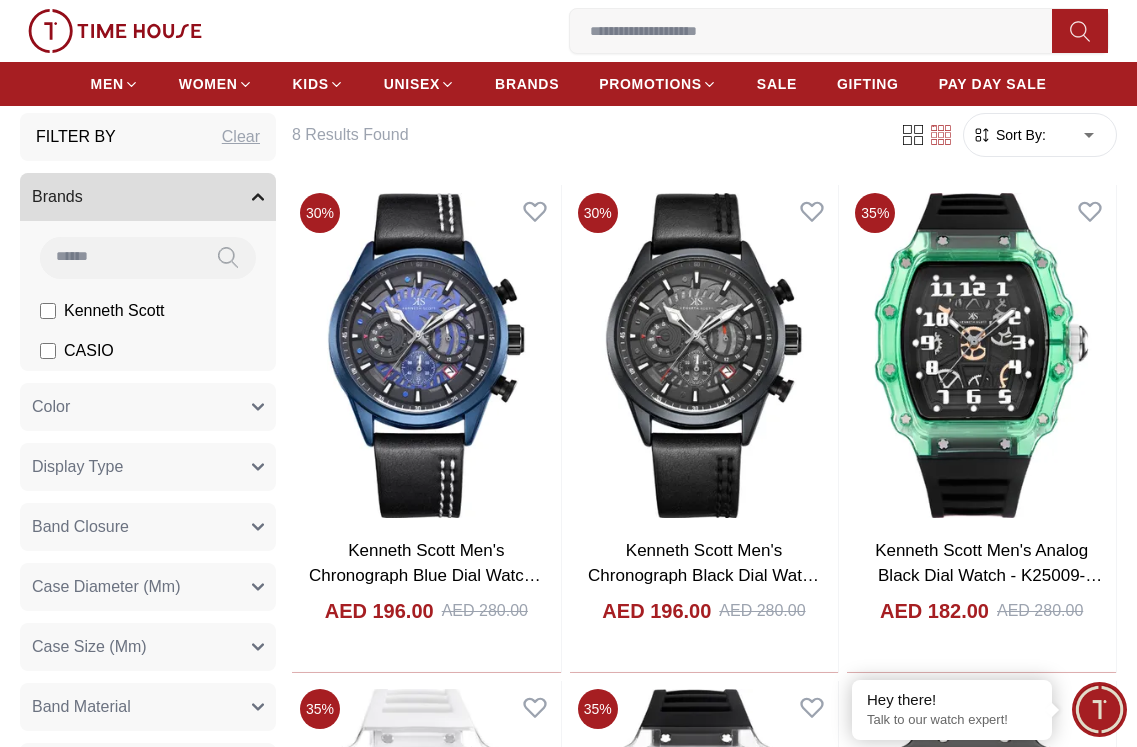 scroll, scrollTop: 360, scrollLeft: 0, axis: vertical 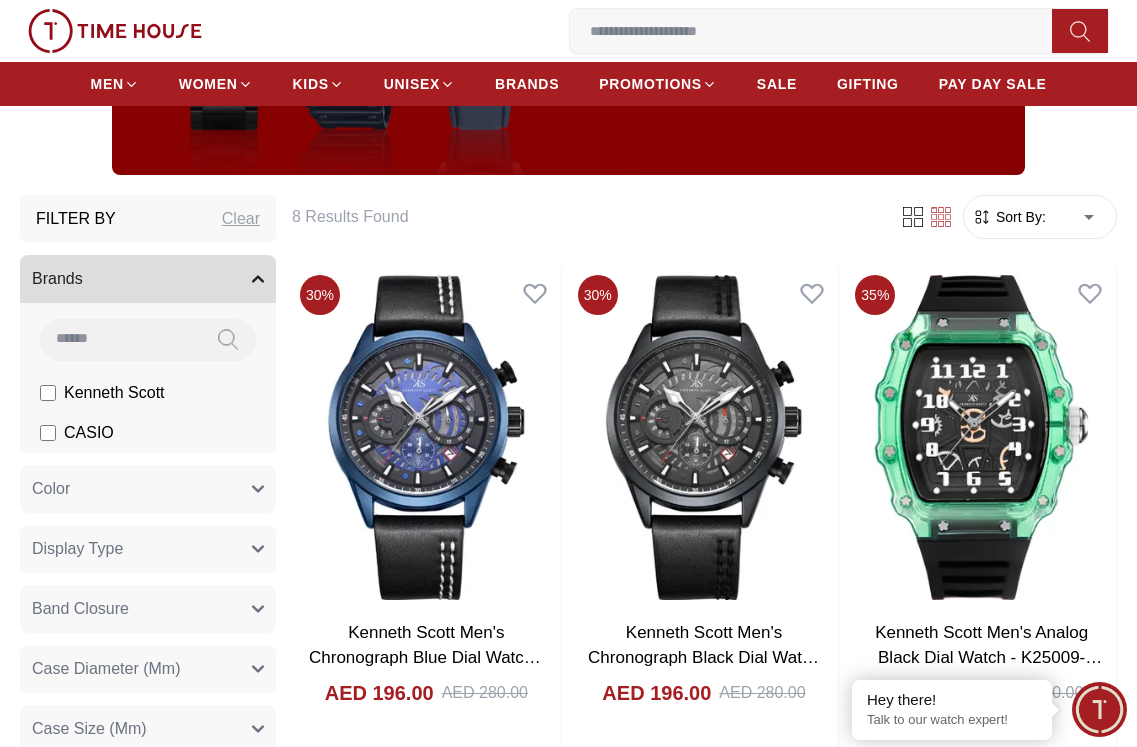 click on "Brands" at bounding box center (148, 279) 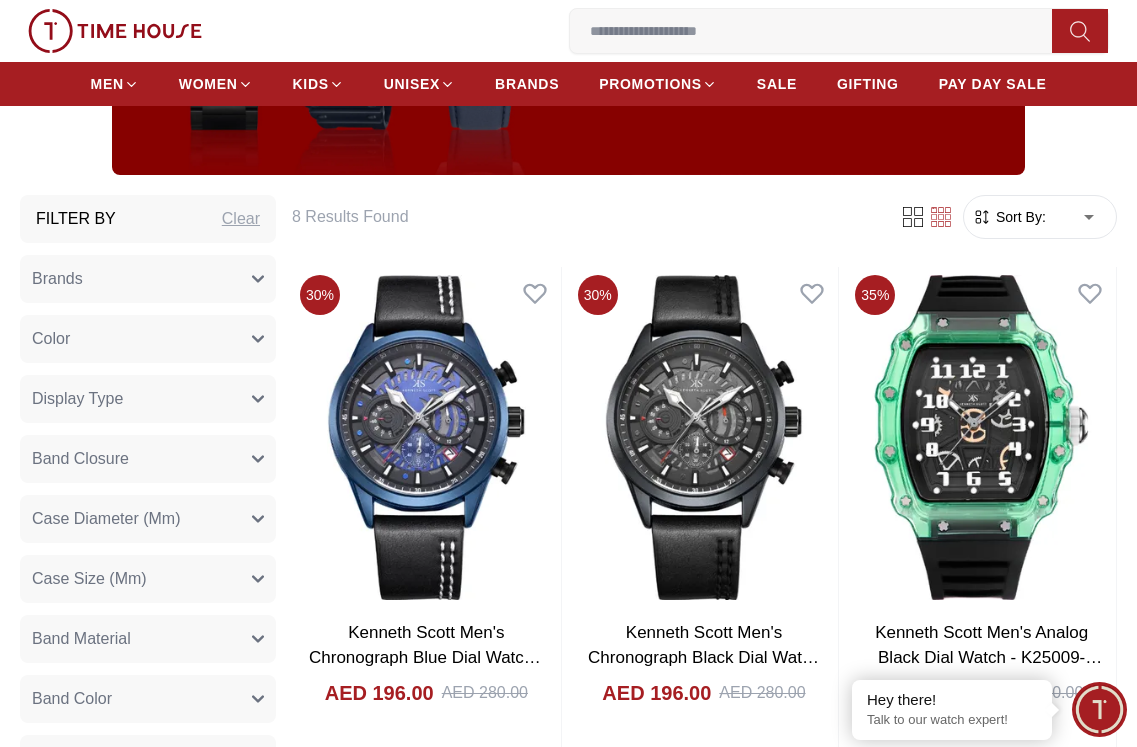 click on "Brands" at bounding box center (148, 279) 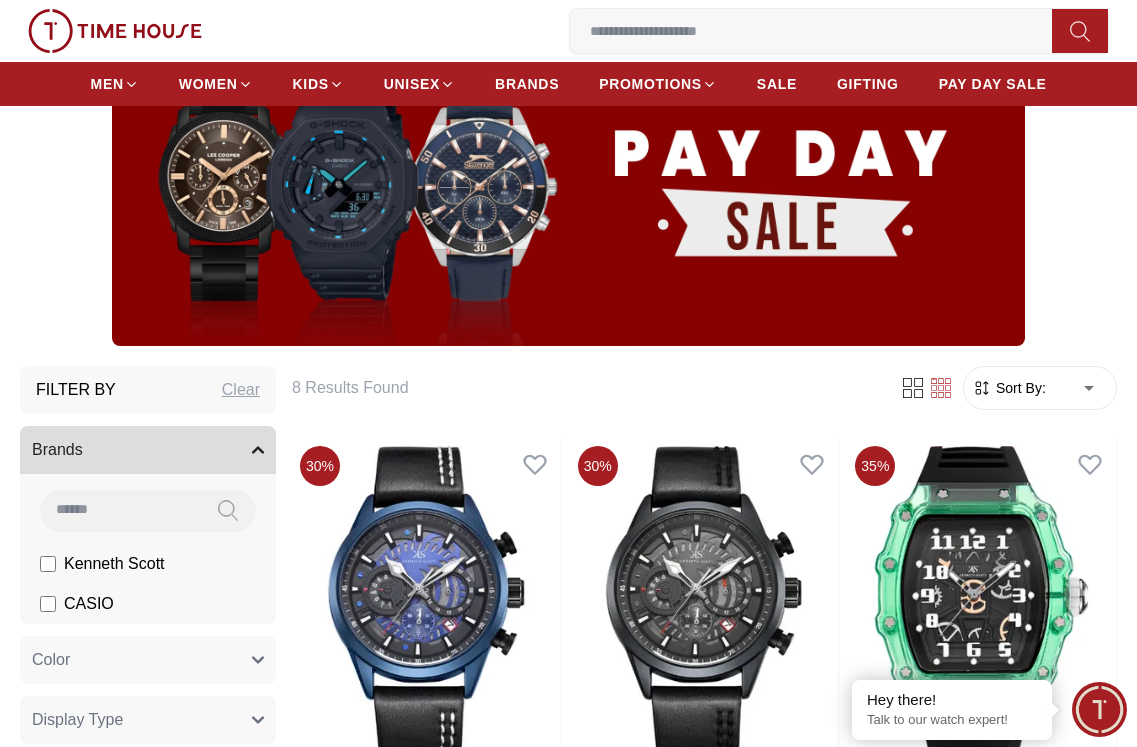 scroll, scrollTop: 200, scrollLeft: 0, axis: vertical 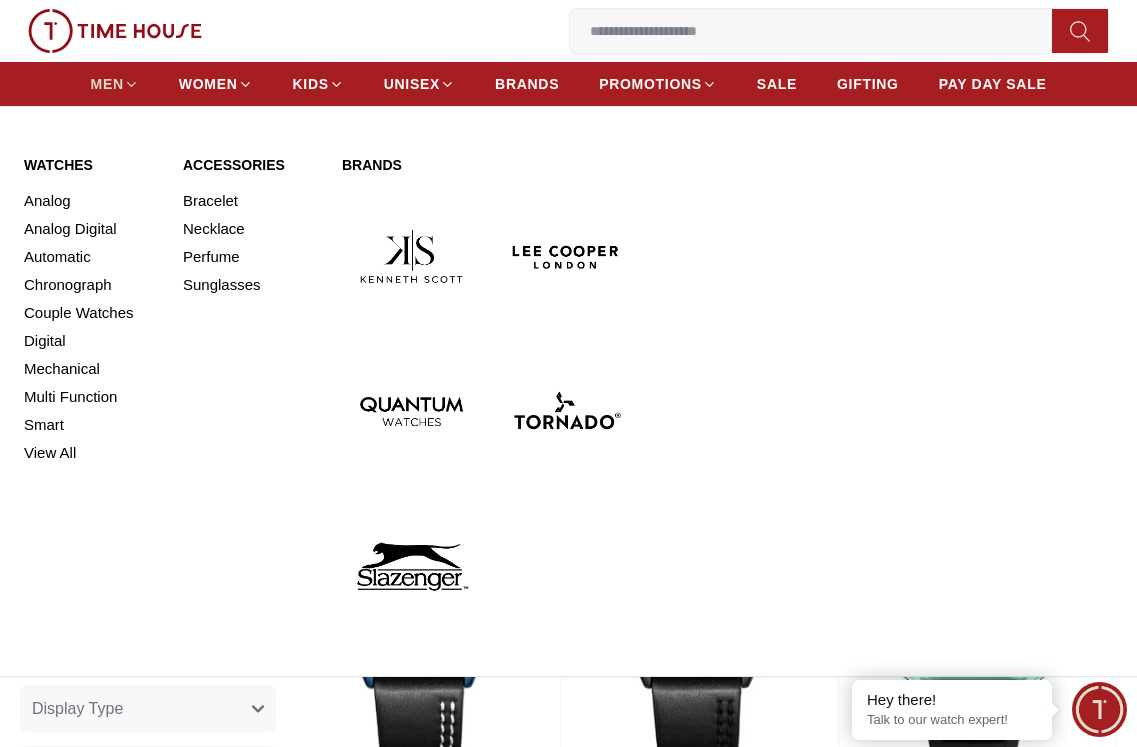 click on "MEN" at bounding box center [107, 84] 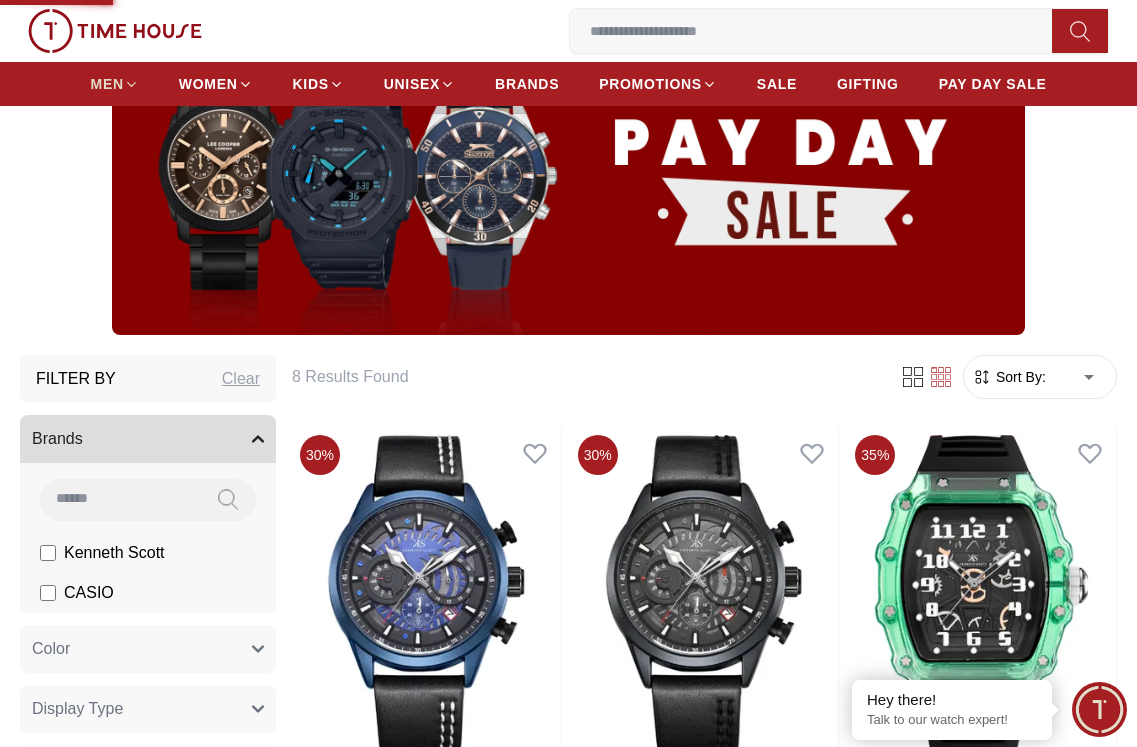 scroll, scrollTop: 0, scrollLeft: 0, axis: both 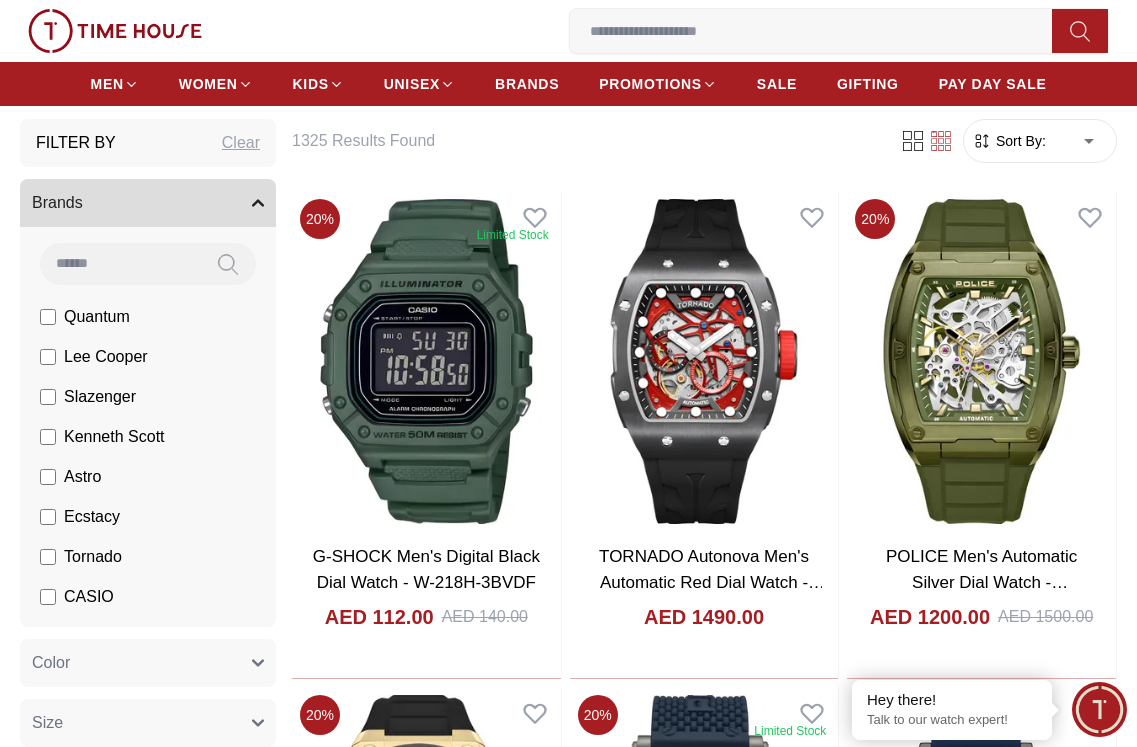click on "Slazenger" at bounding box center (100, 397) 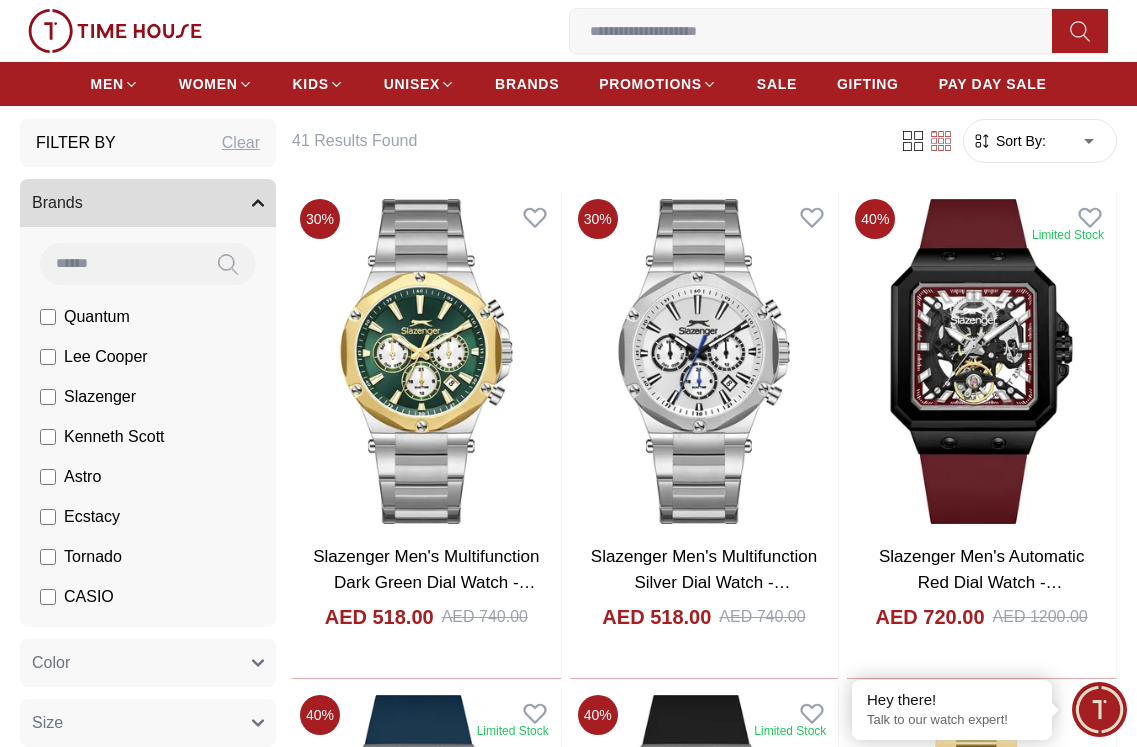 click on "Lee Cooper" at bounding box center [106, 357] 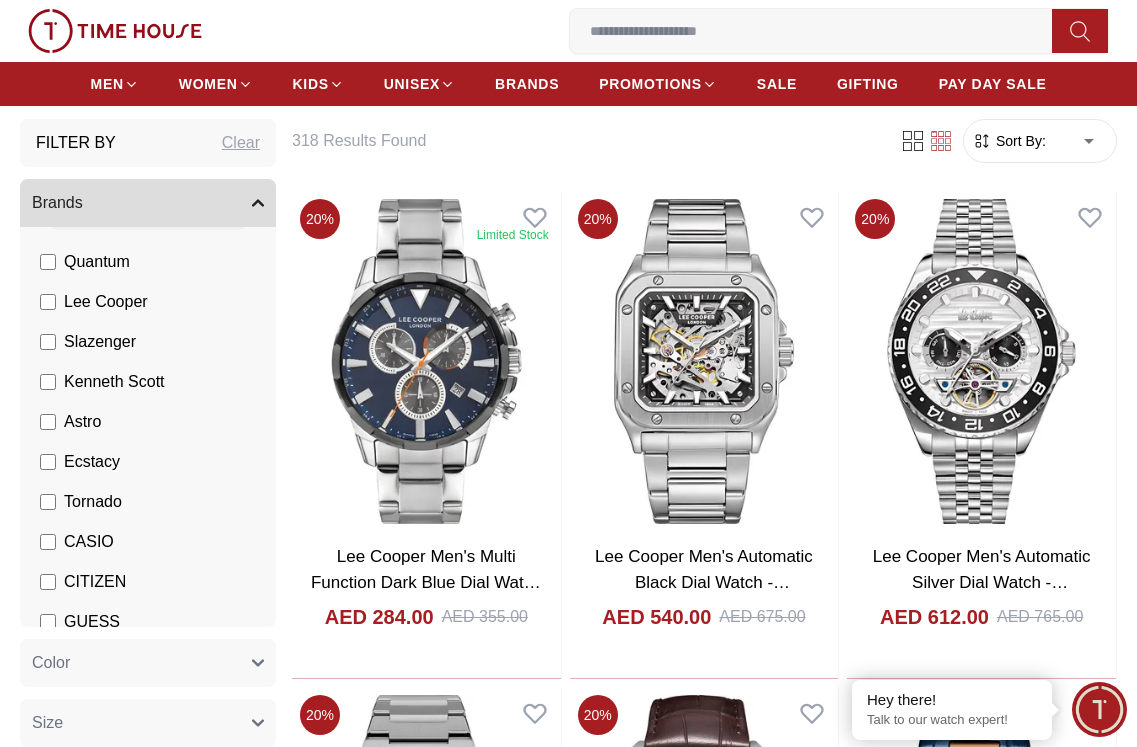 scroll, scrollTop: 100, scrollLeft: 0, axis: vertical 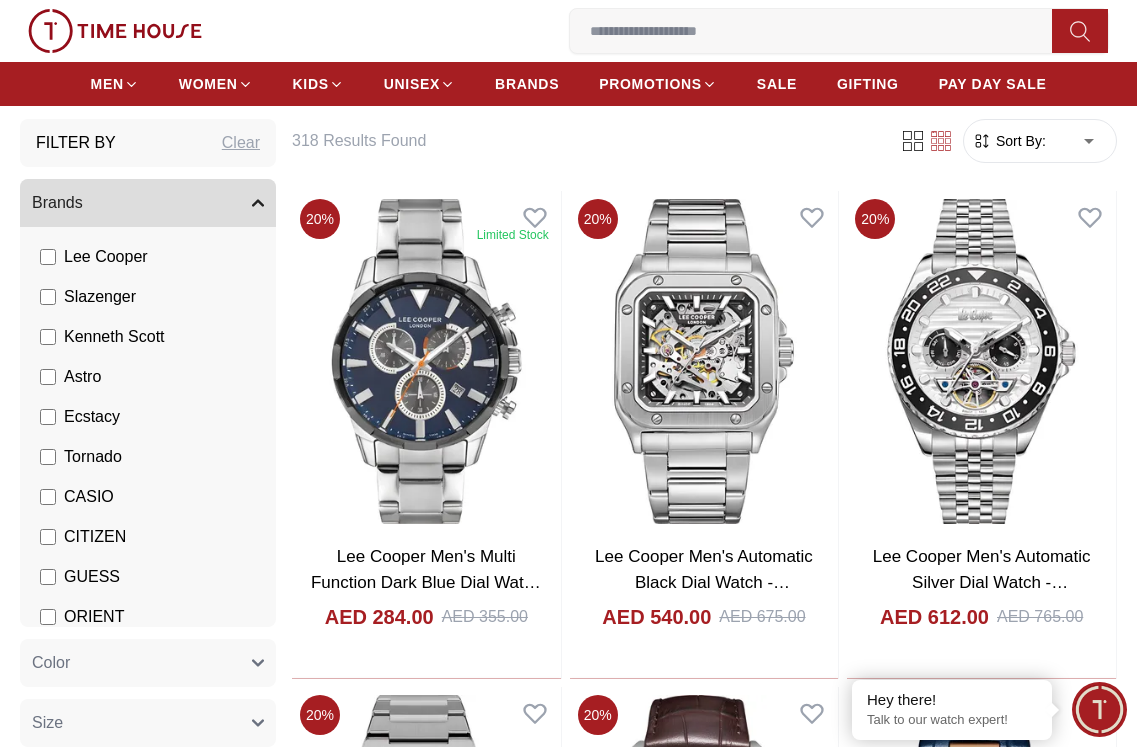 click on "CASIO" at bounding box center (89, 497) 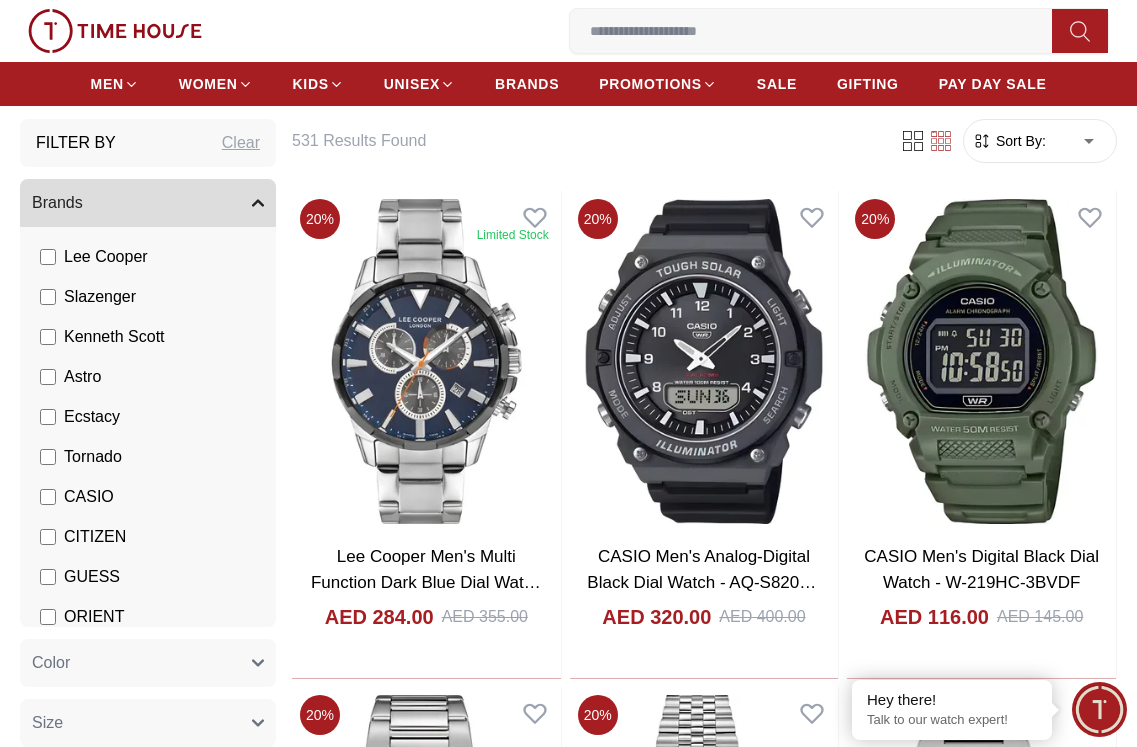 click on "CITIZEN" at bounding box center [95, 537] 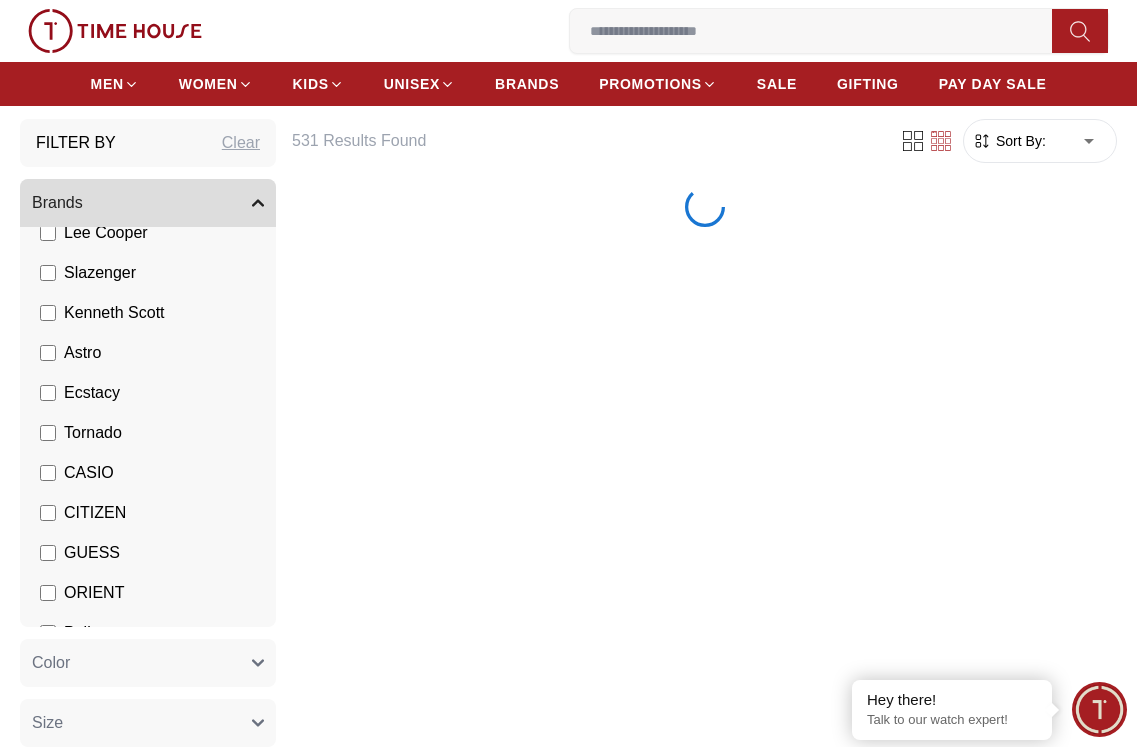 scroll, scrollTop: 300, scrollLeft: 0, axis: vertical 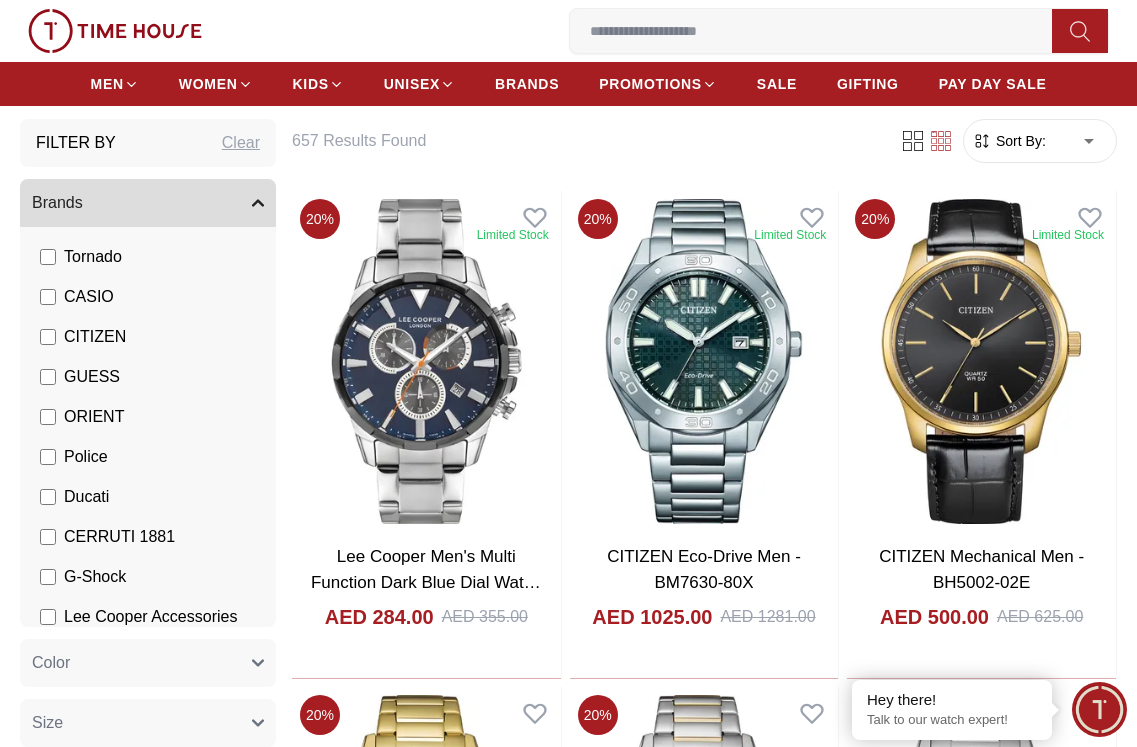 click on "Color" at bounding box center (148, 663) 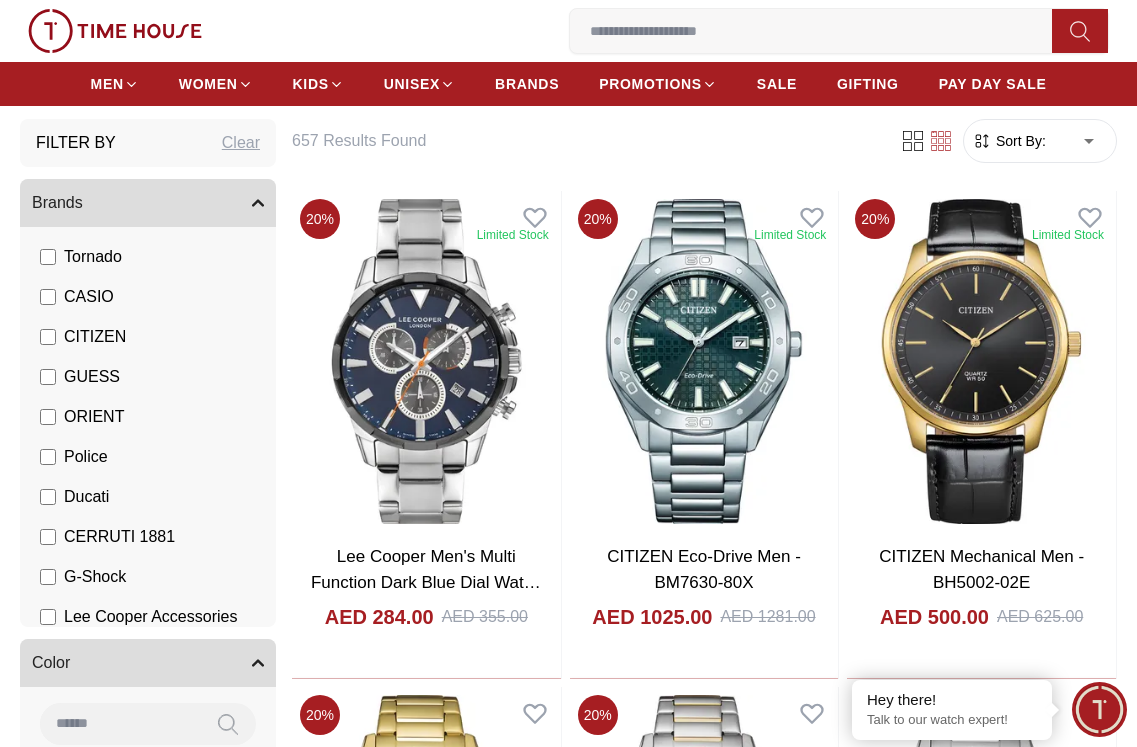 scroll, scrollTop: 550, scrollLeft: 0, axis: vertical 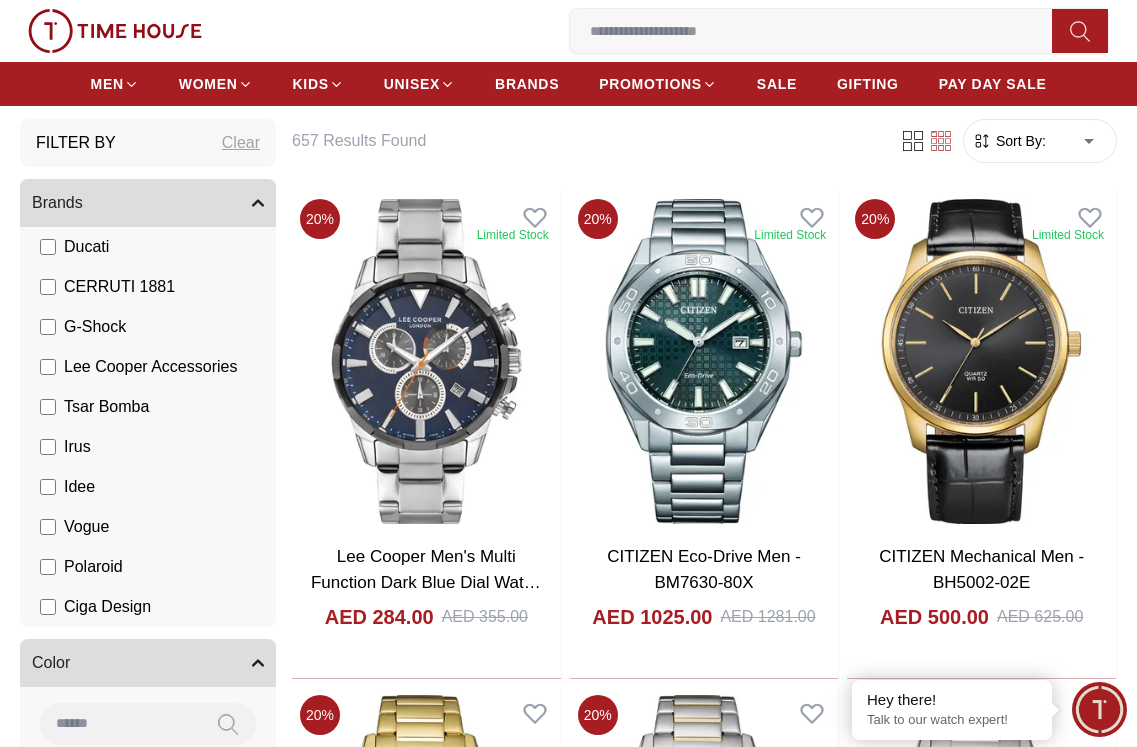click on "Color" at bounding box center (148, 663) 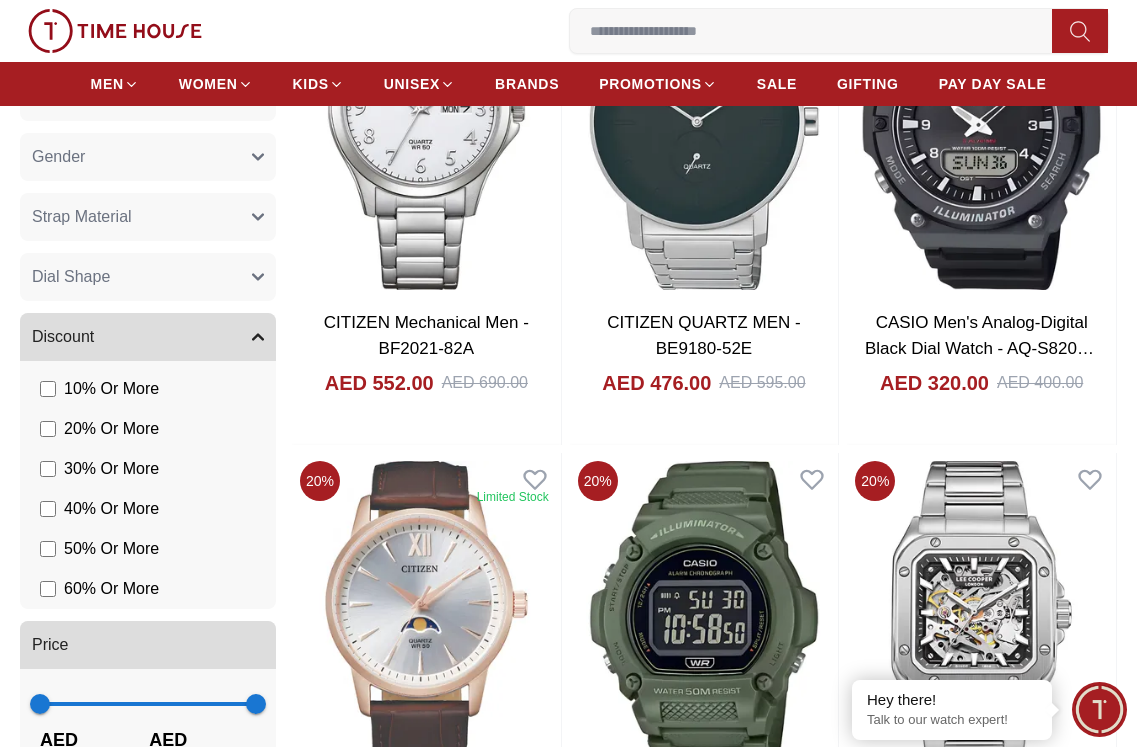 scroll, scrollTop: 1500, scrollLeft: 0, axis: vertical 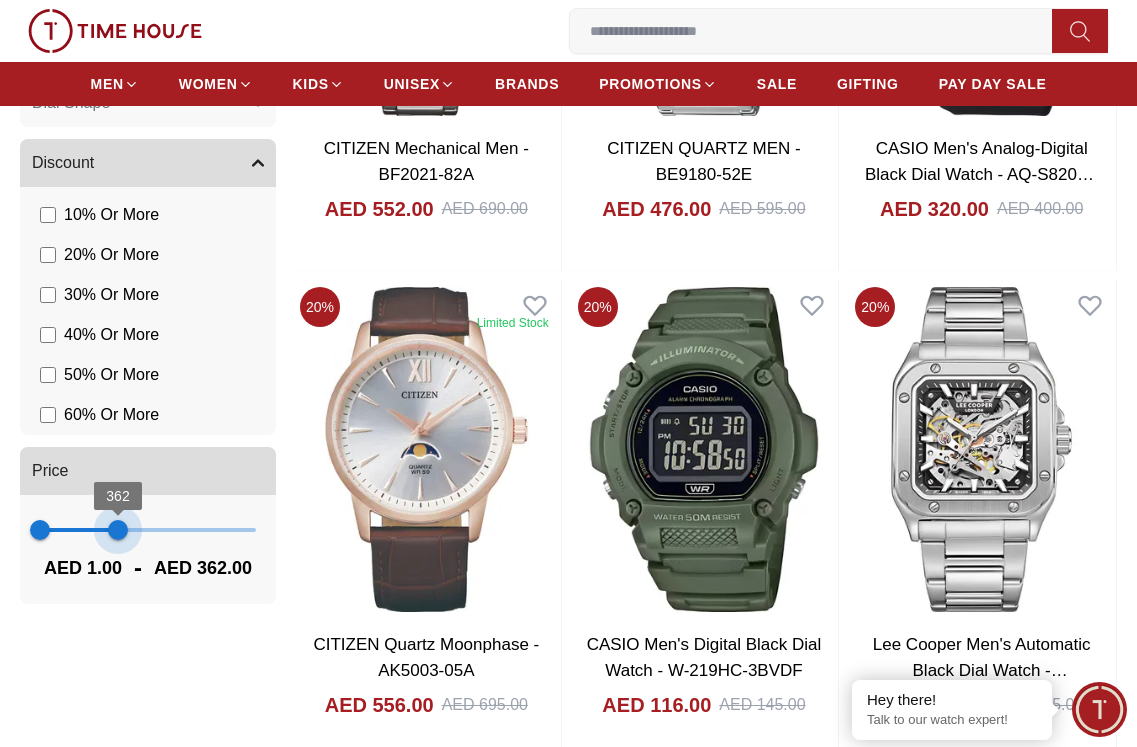 drag, startPoint x: 258, startPoint y: 532, endPoint x: 118, endPoint y: 538, distance: 140.12851 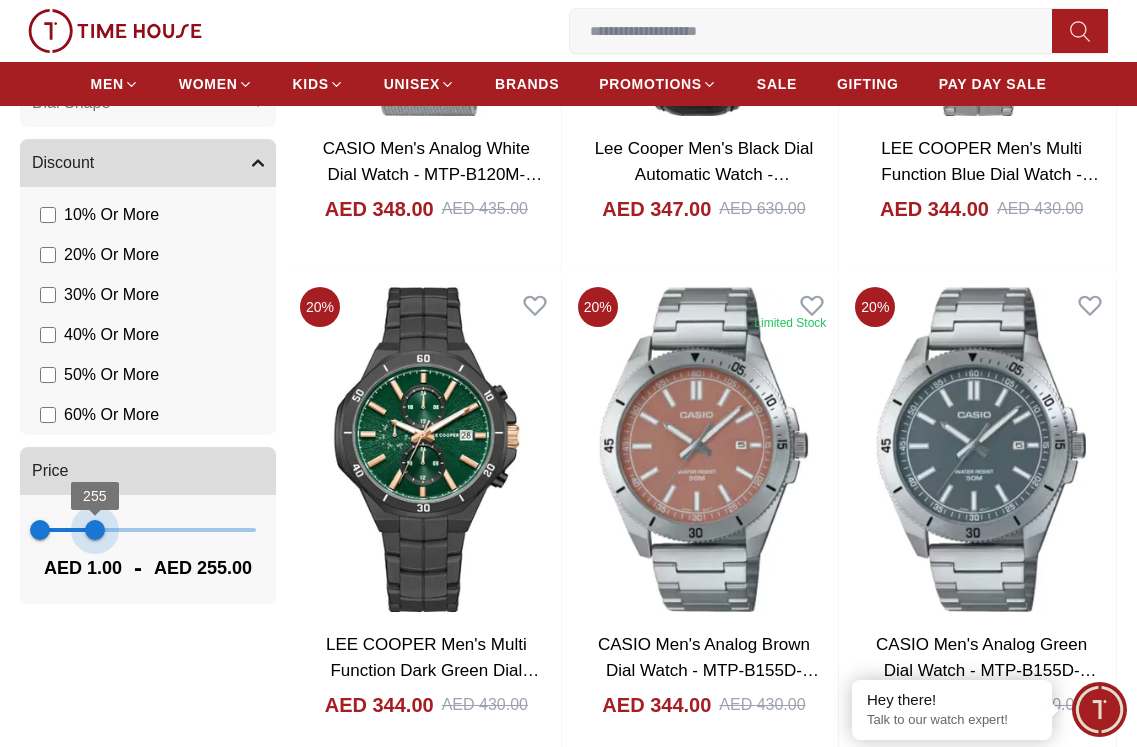 drag, startPoint x: 117, startPoint y: 538, endPoint x: 95, endPoint y: 541, distance: 22.203604 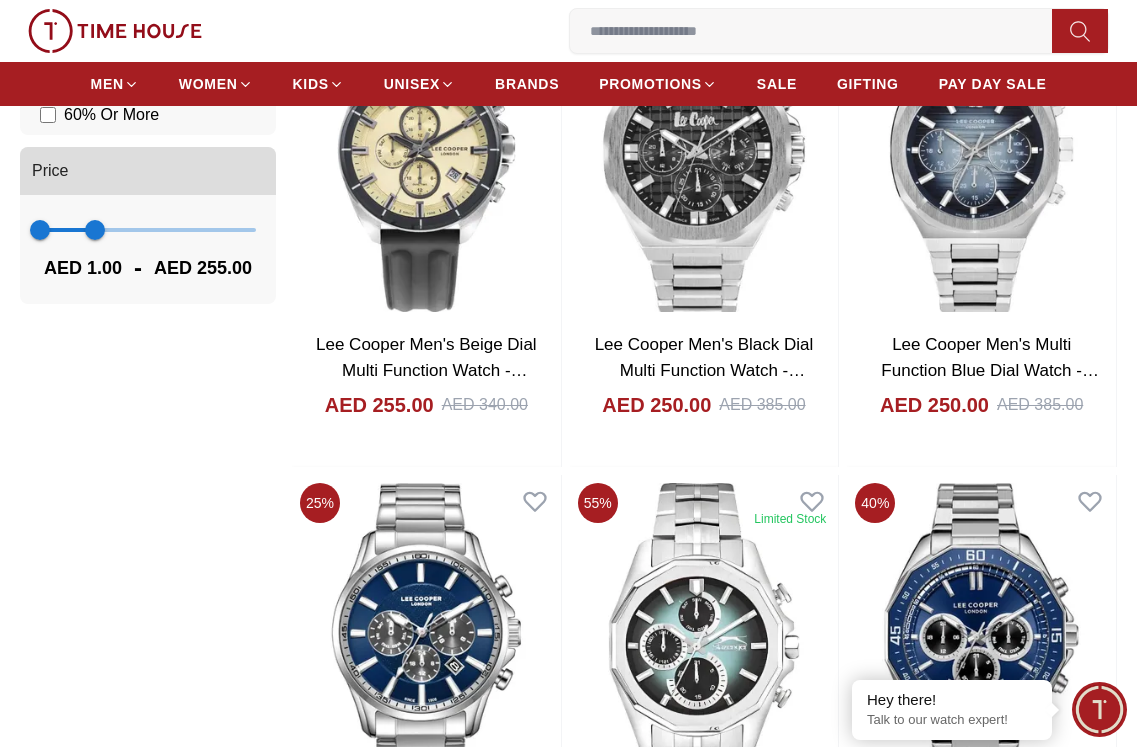 scroll, scrollTop: 1900, scrollLeft: 0, axis: vertical 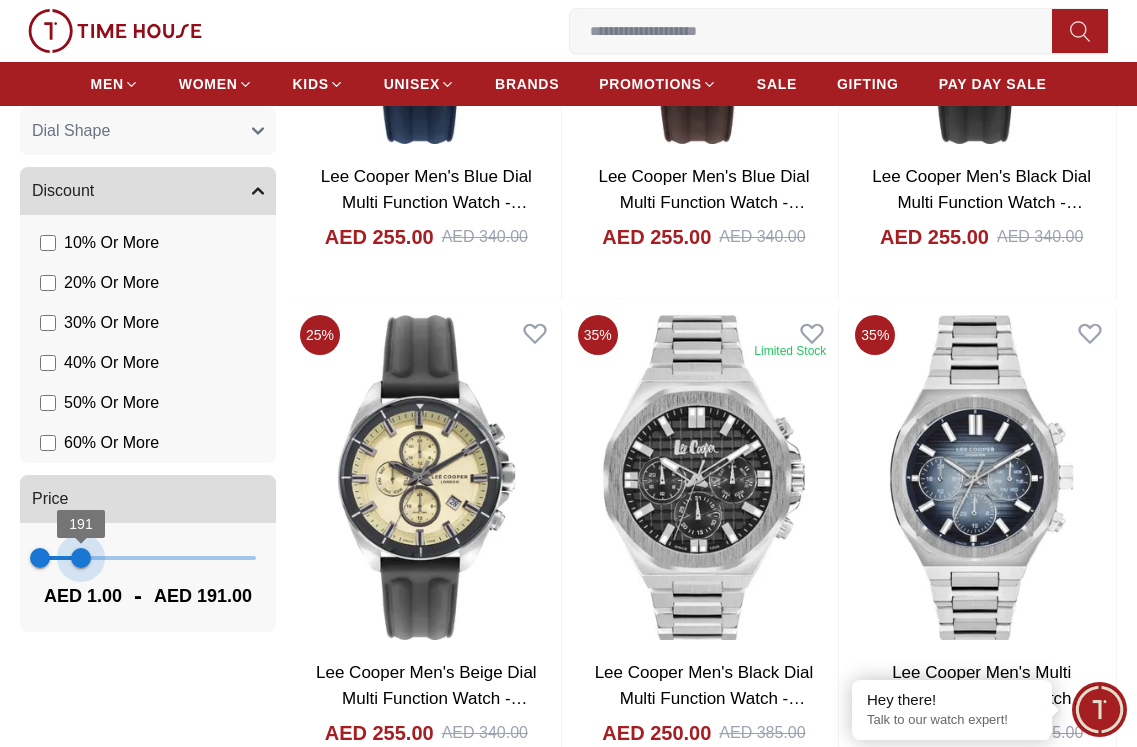 type on "***" 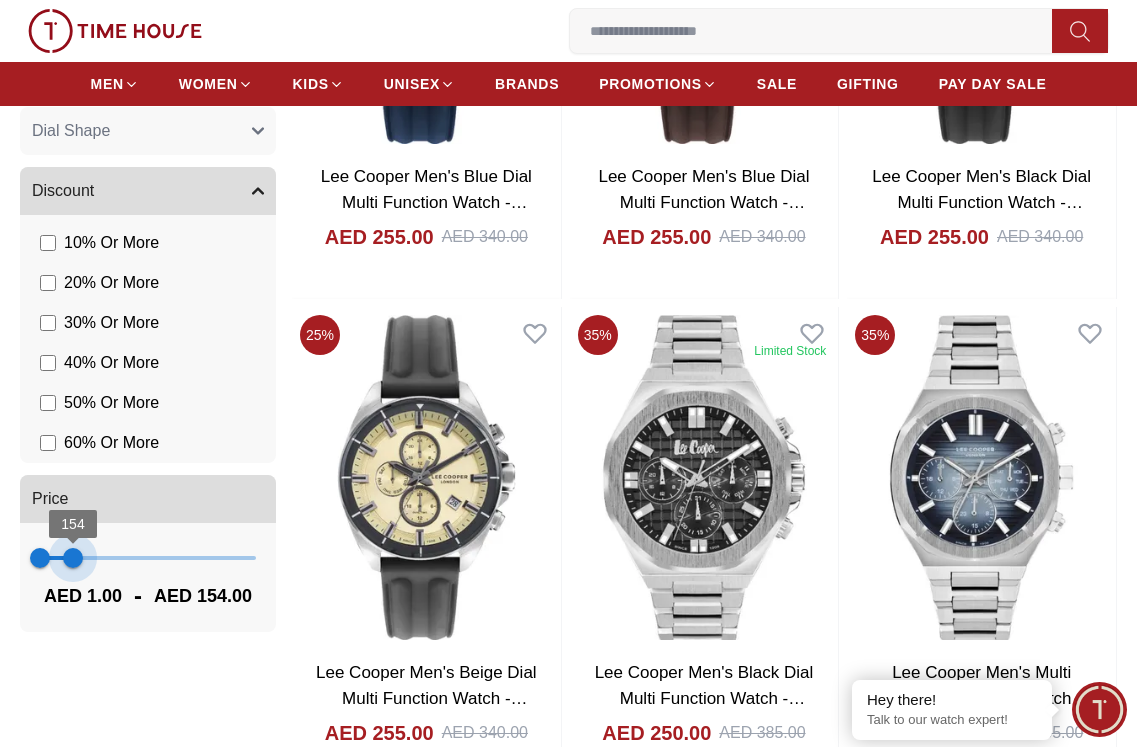 drag, startPoint x: 87, startPoint y: 557, endPoint x: 73, endPoint y: 557, distance: 14 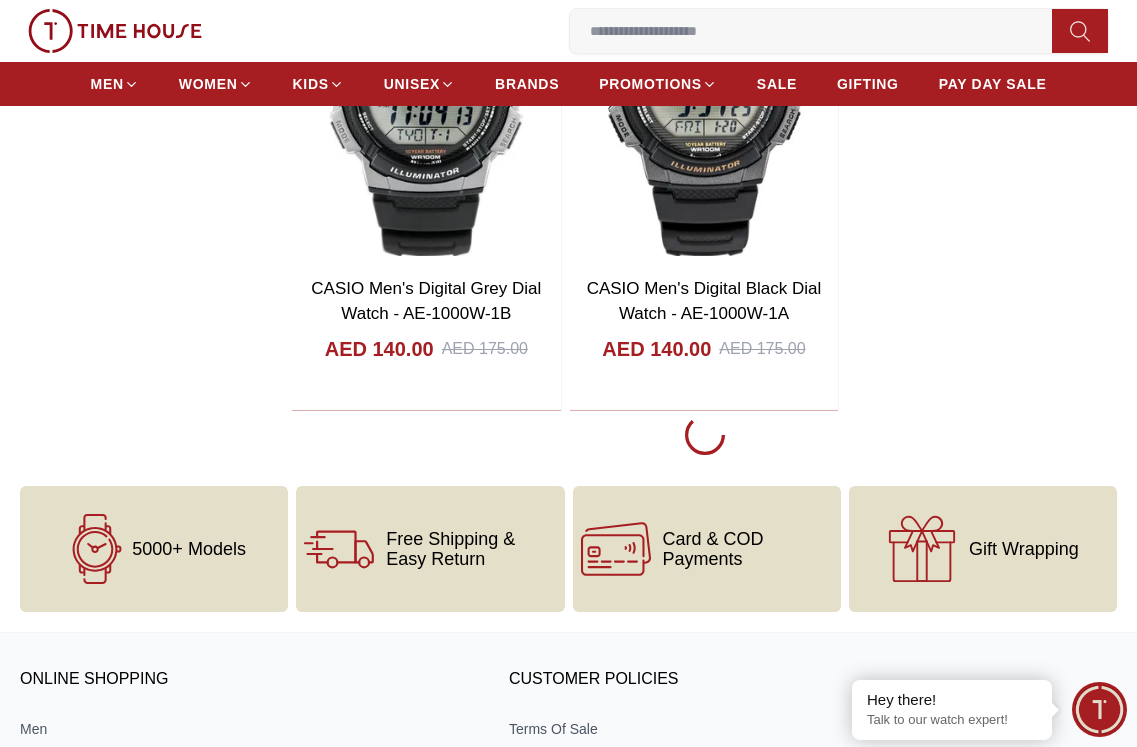 scroll, scrollTop: 3400, scrollLeft: 0, axis: vertical 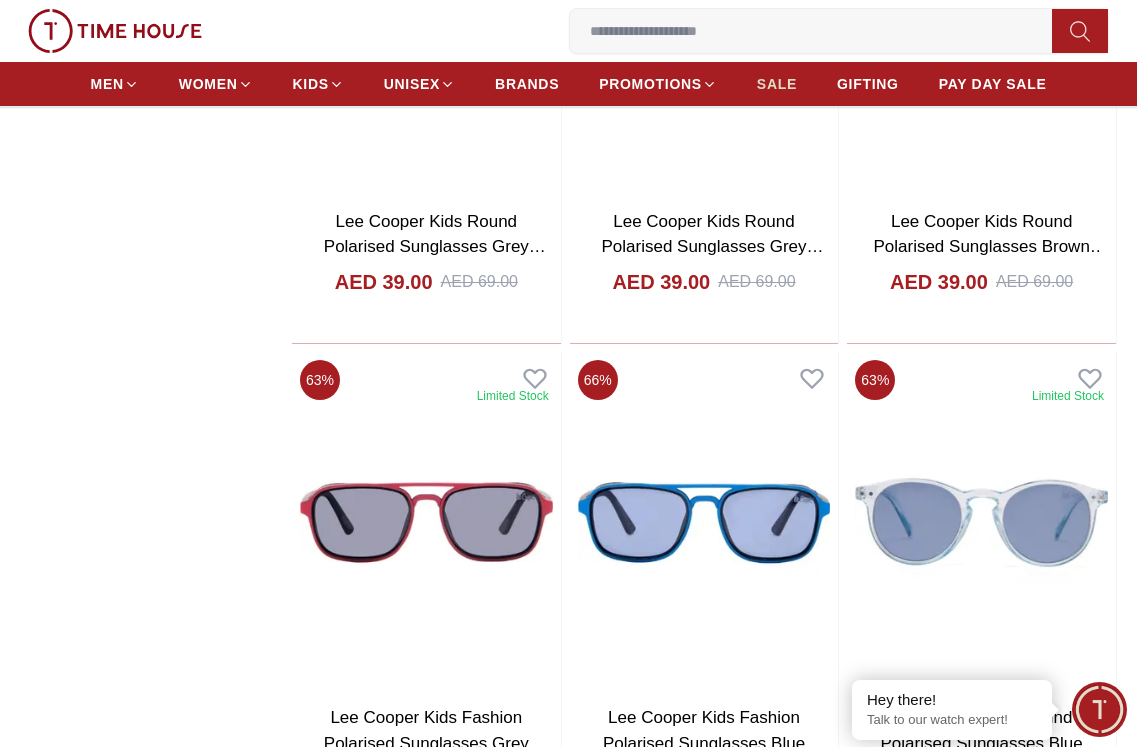 click on "SALE" at bounding box center (777, 84) 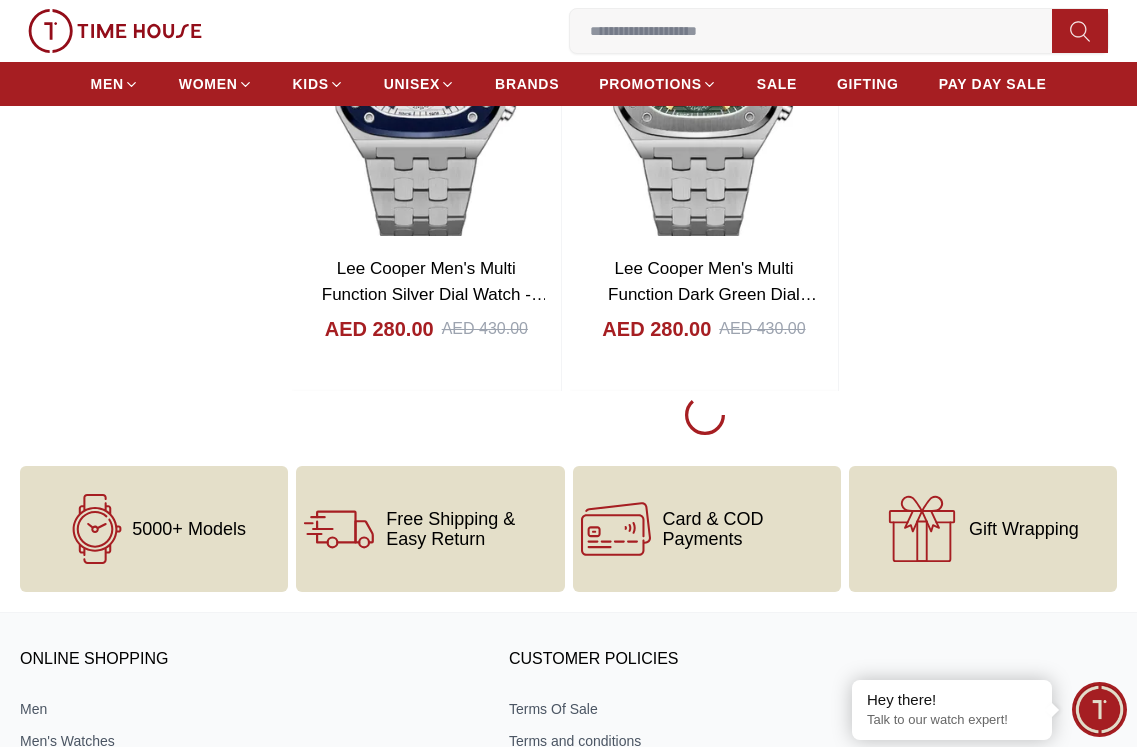 scroll, scrollTop: 3500, scrollLeft: 0, axis: vertical 